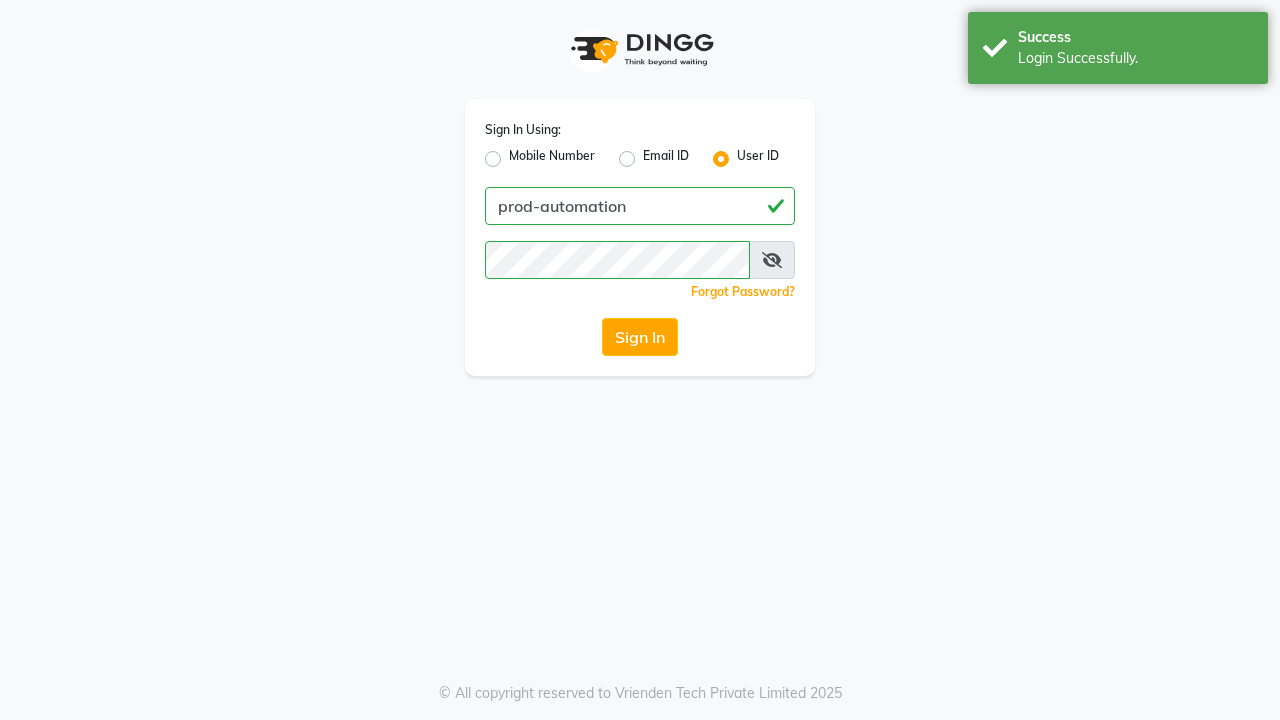 scroll, scrollTop: 0, scrollLeft: 0, axis: both 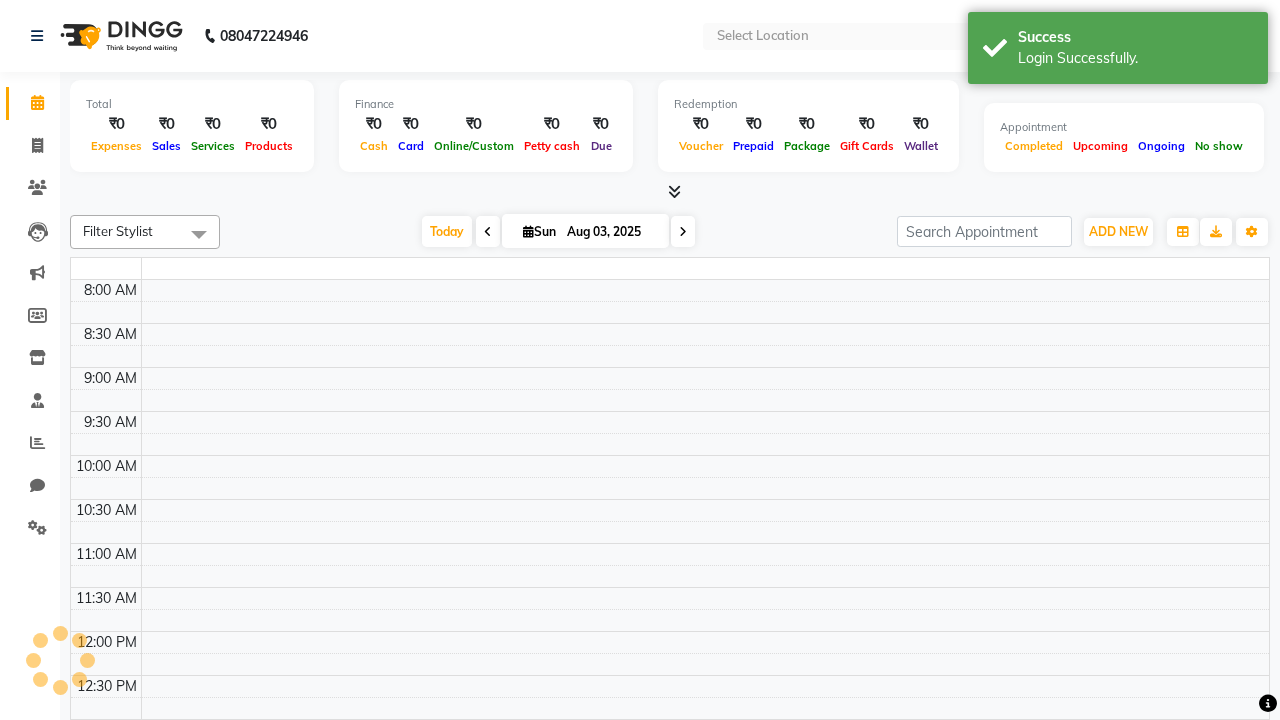 select on "en" 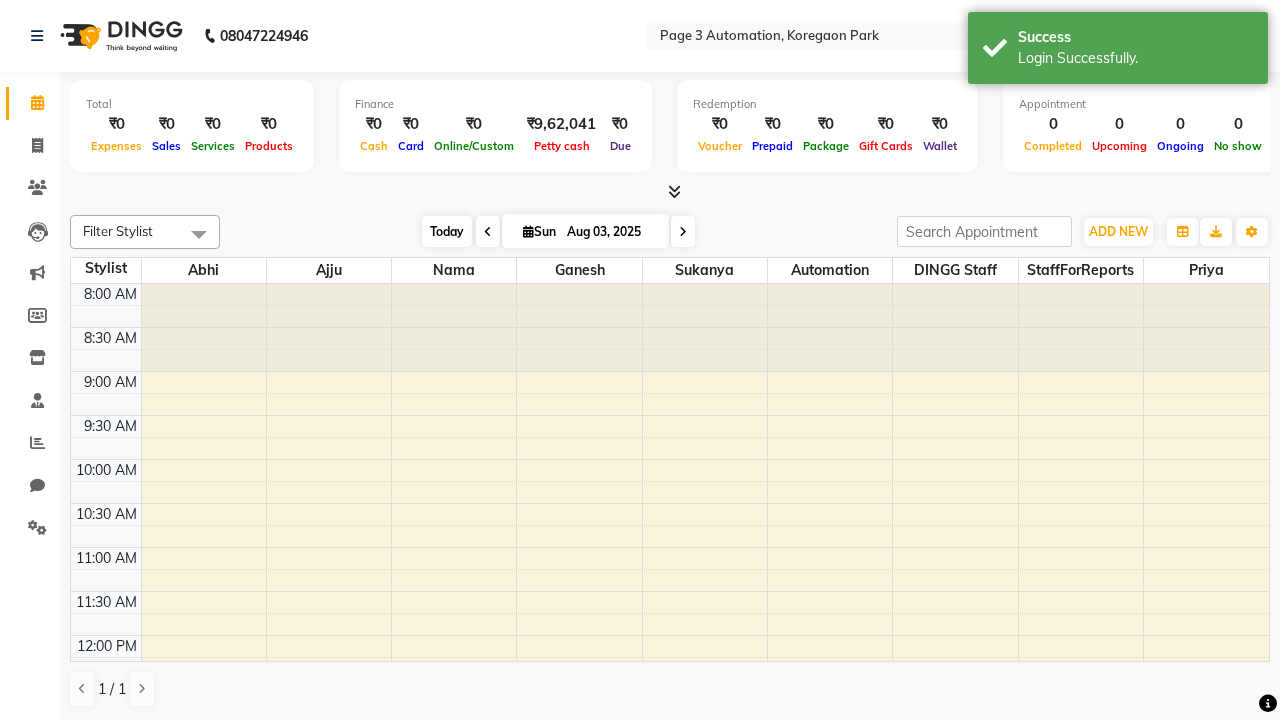 click on "Today" at bounding box center (447, 231) 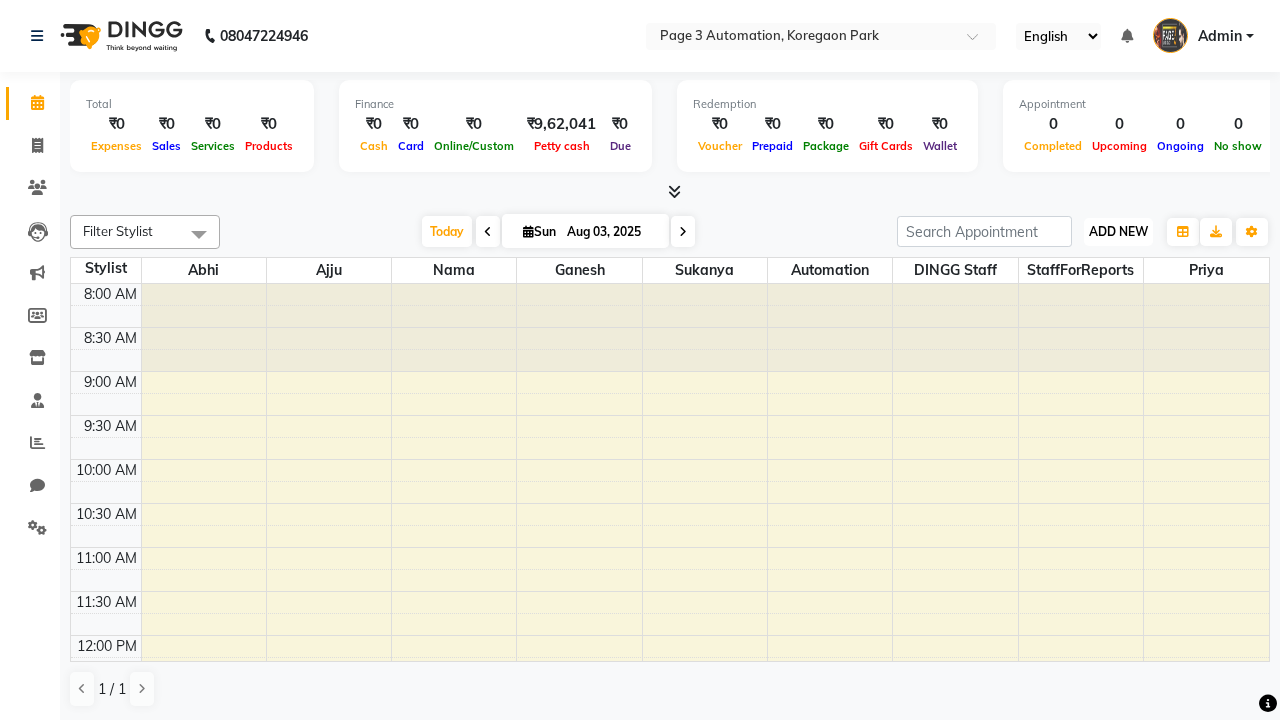 click on "ADD NEW" at bounding box center (1118, 231) 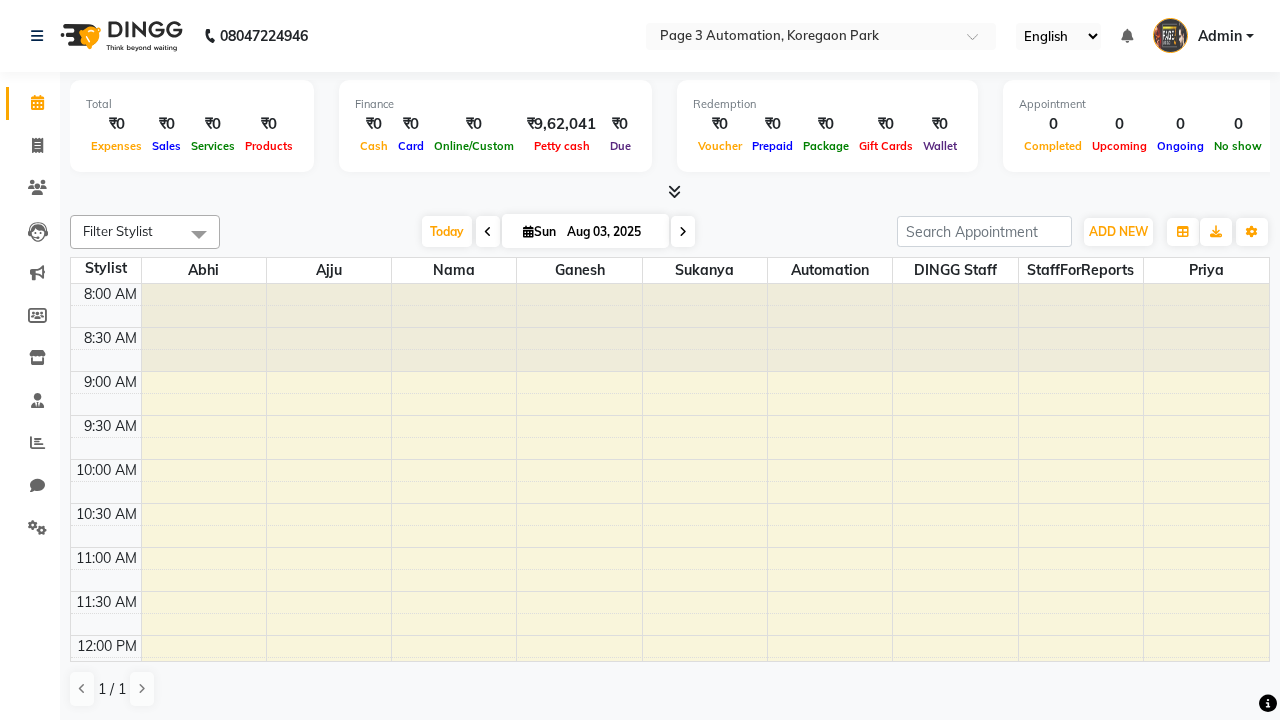 click on "Add Appointment" at bounding box center [0, 0] 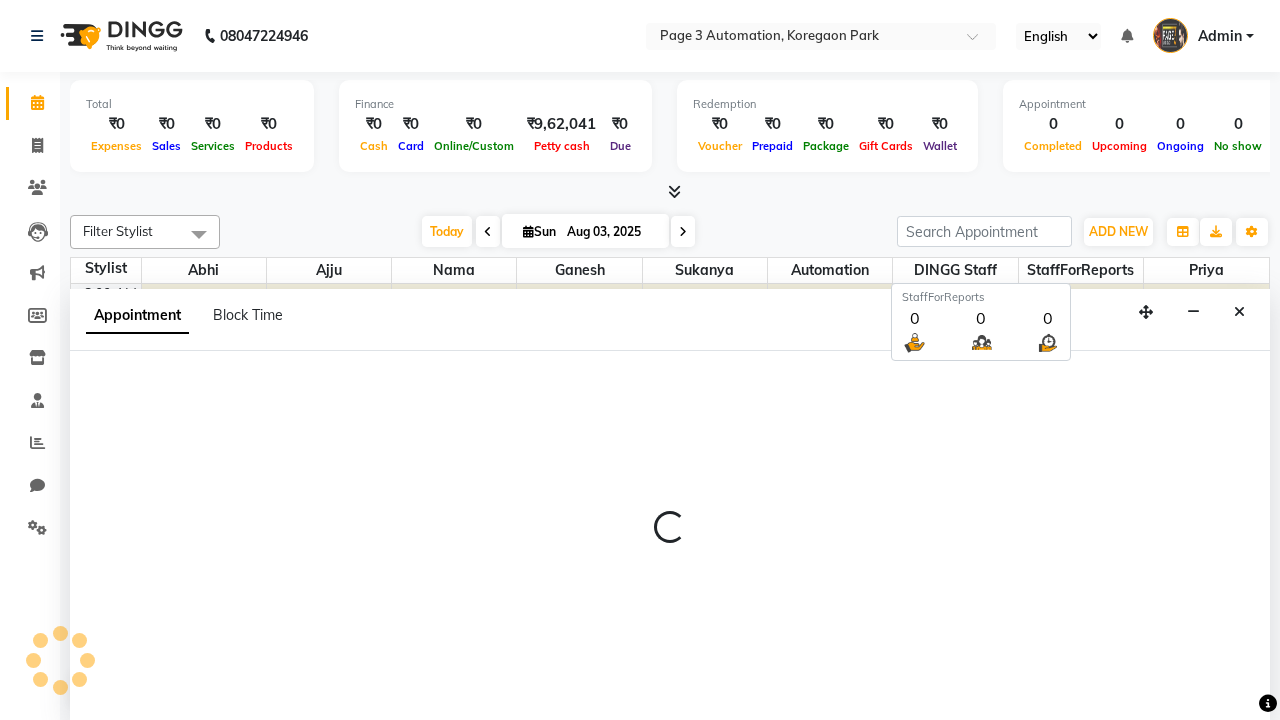 select on "tentative" 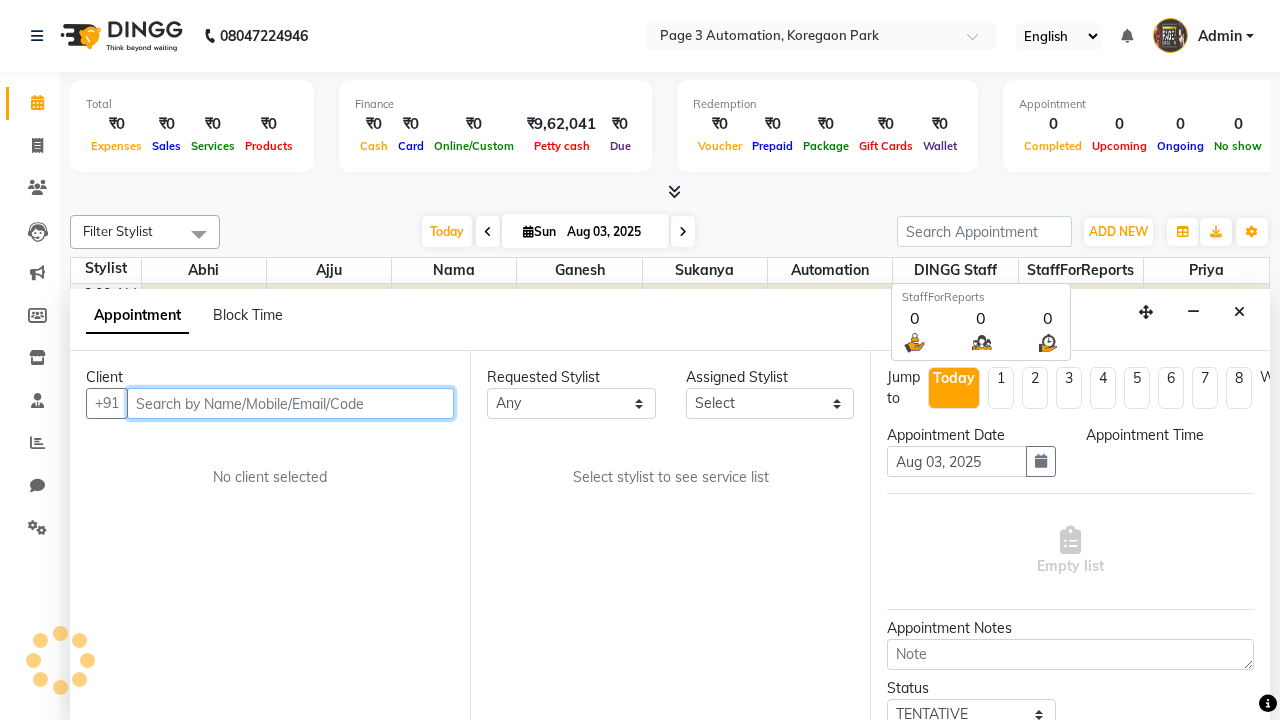 select on "540" 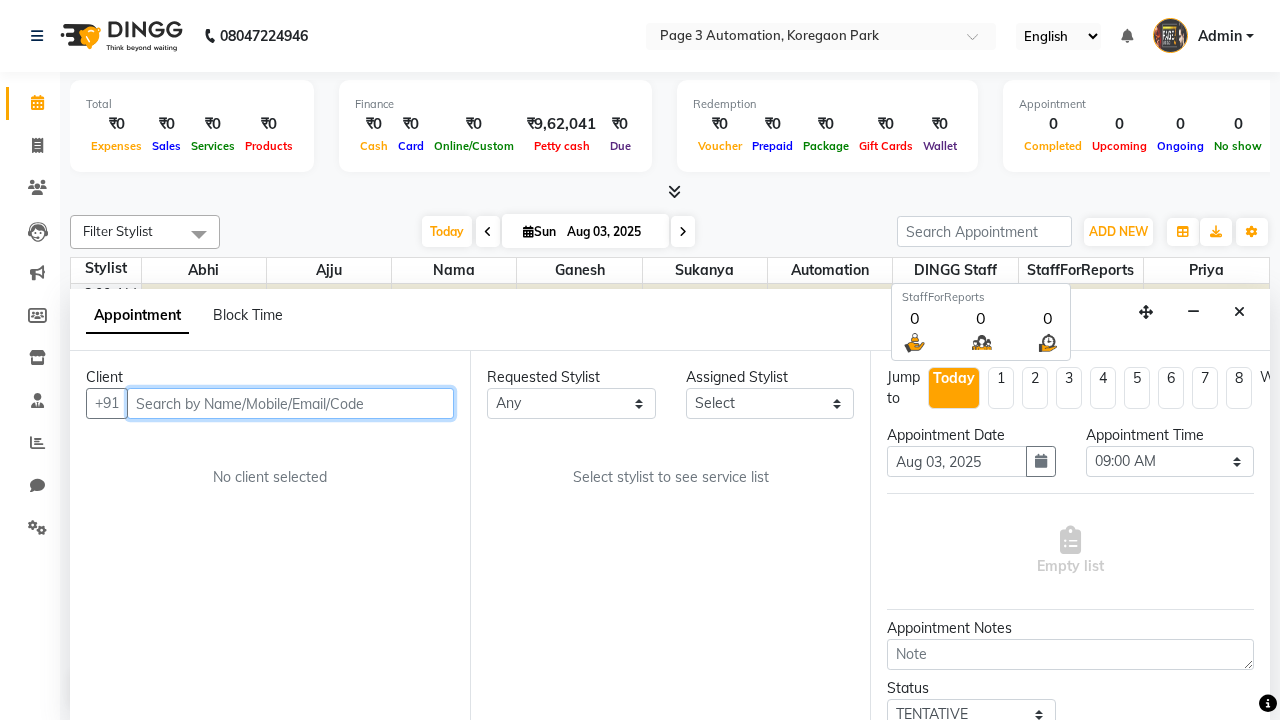 type on "8192346578" 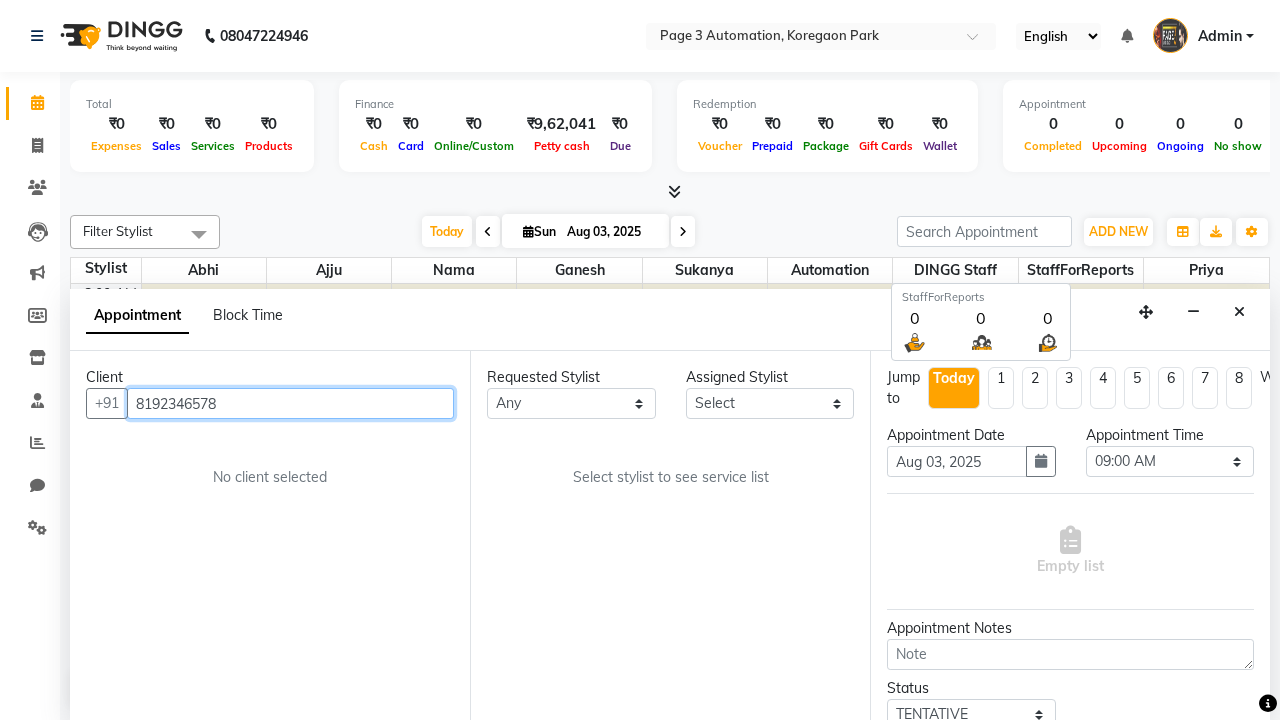 scroll, scrollTop: 1, scrollLeft: 0, axis: vertical 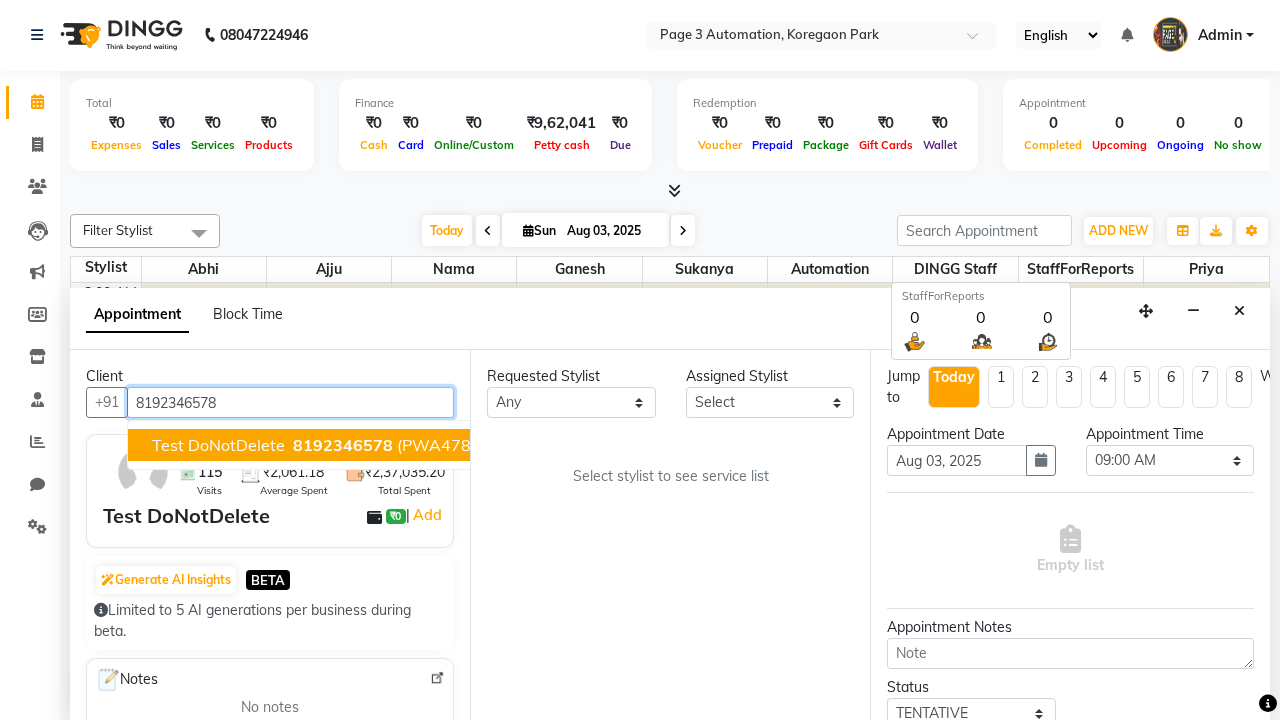 click on "8192346578" at bounding box center [343, 445] 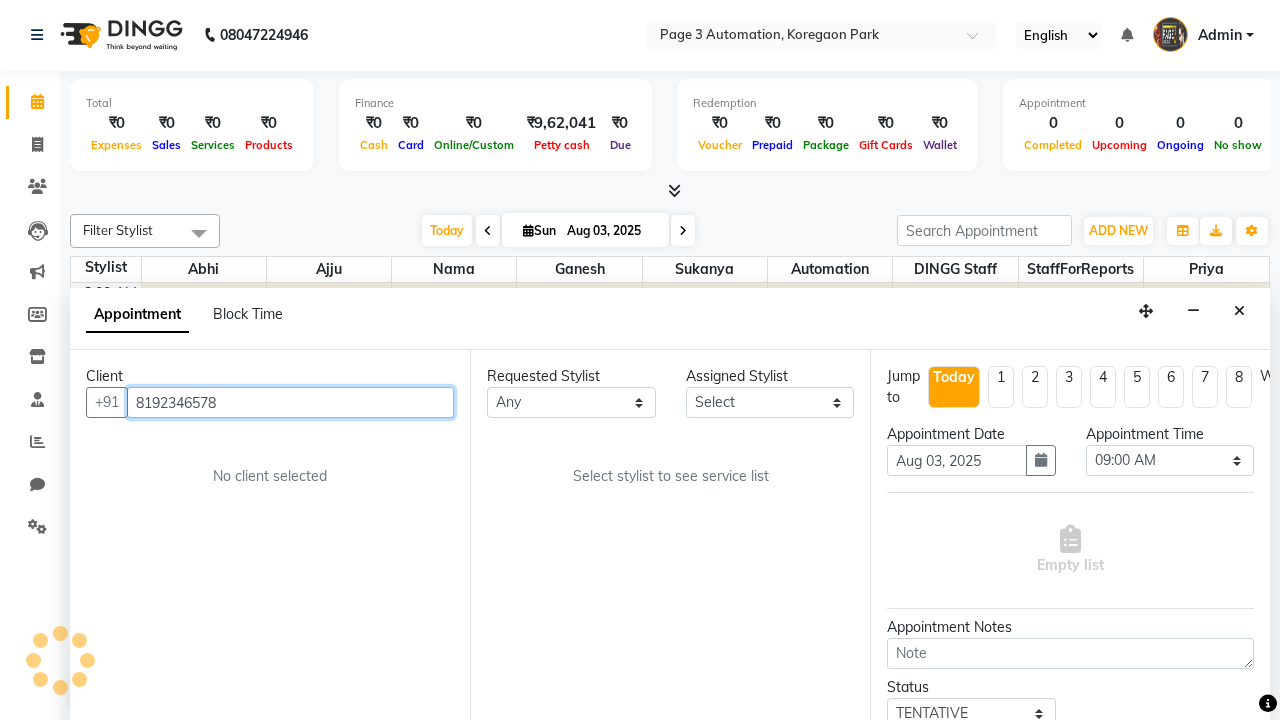scroll, scrollTop: 0, scrollLeft: 0, axis: both 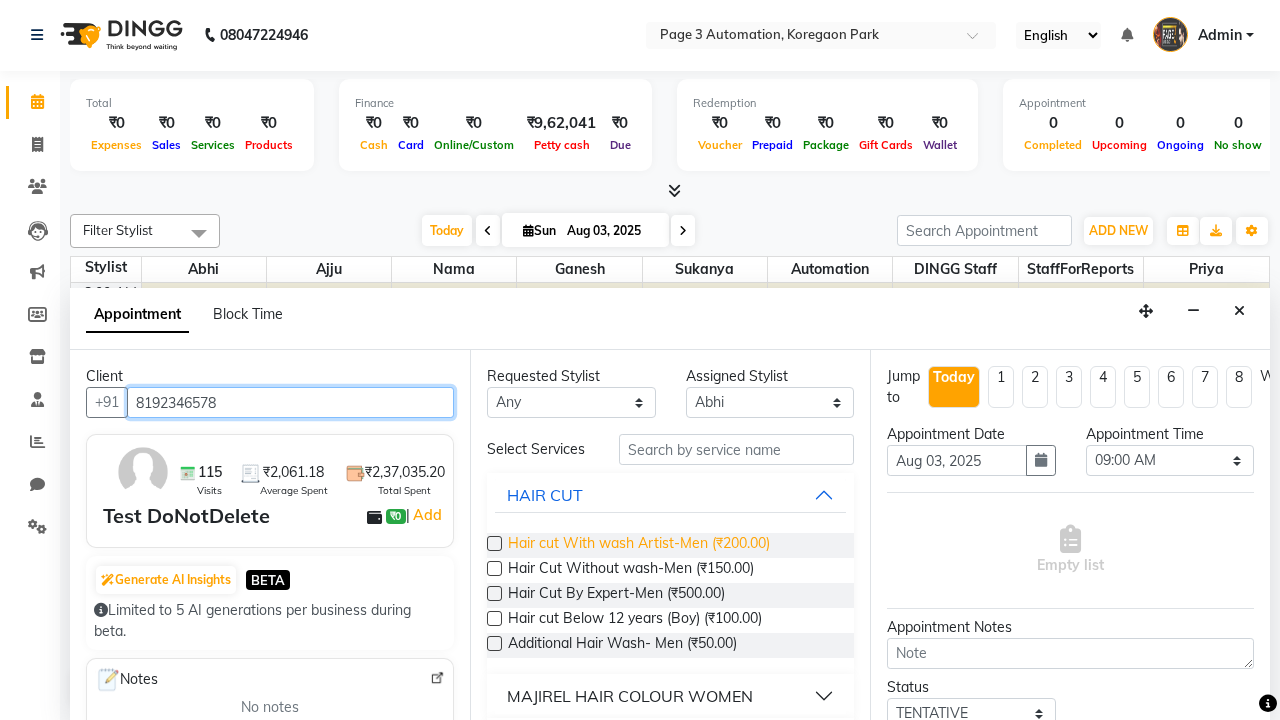 type on "8192346578" 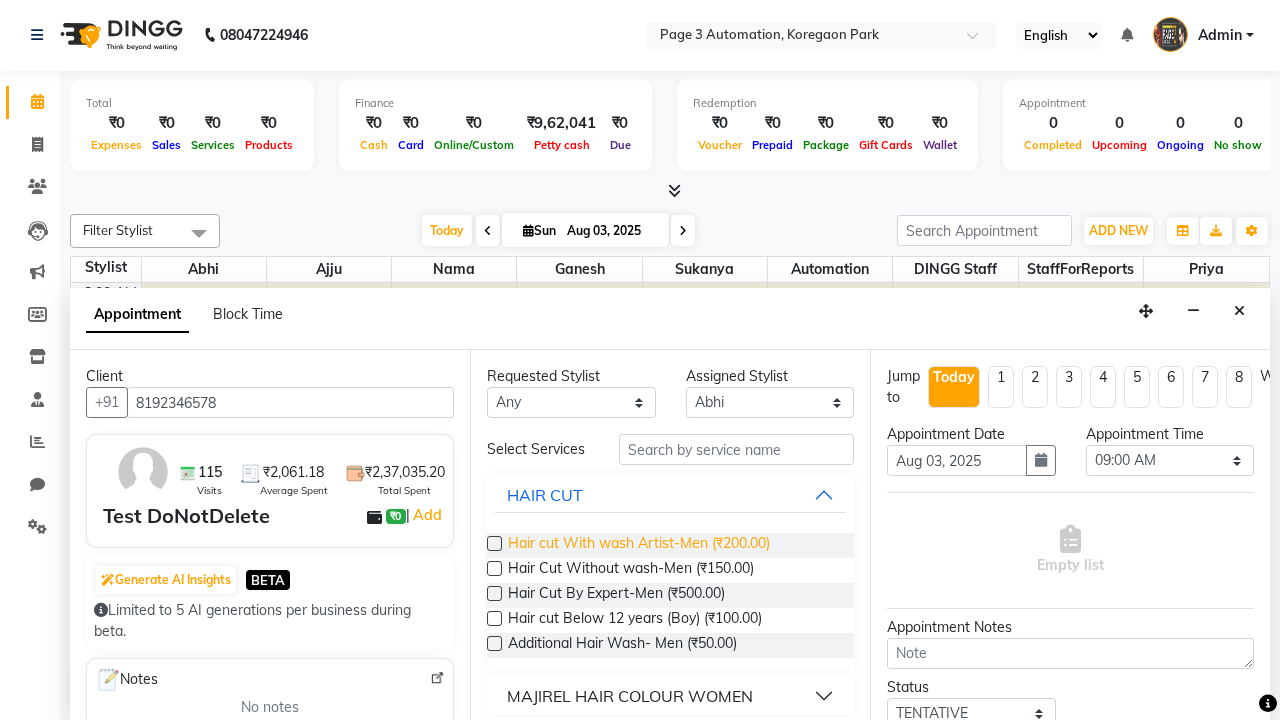 click on "Hair cut With wash Artist-Men (₹200.00)" at bounding box center [639, 545] 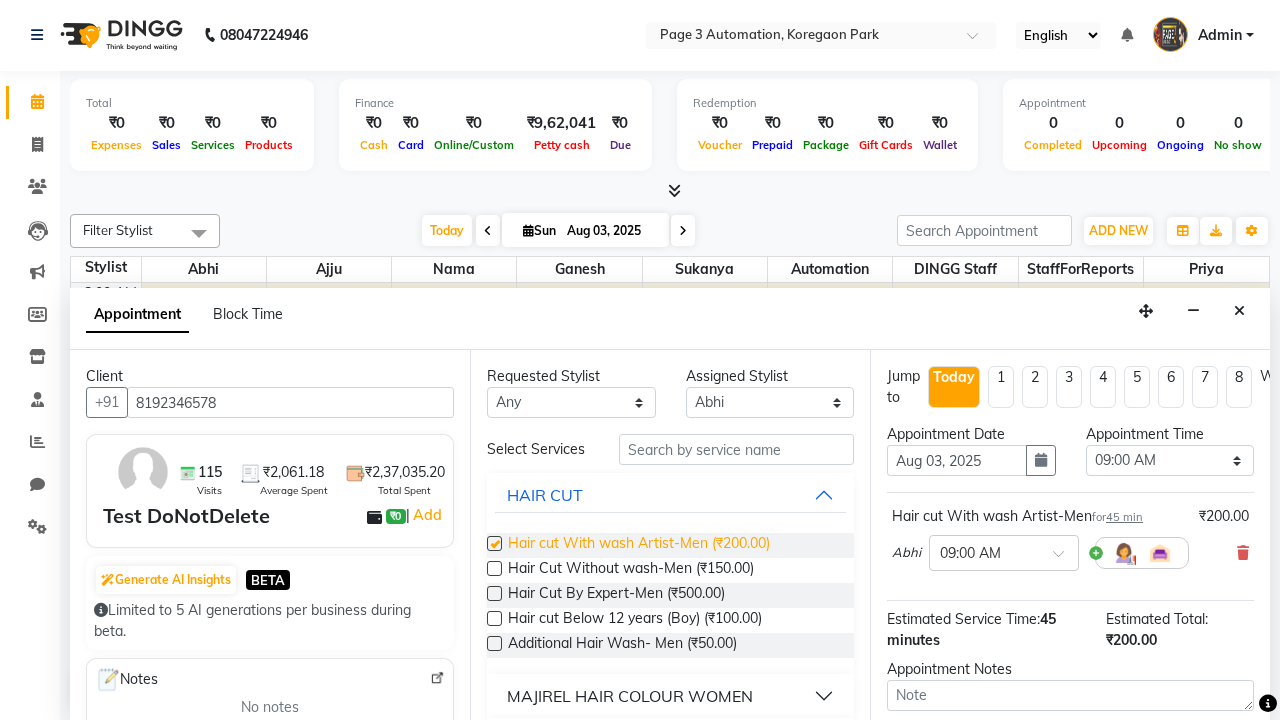 checkbox on "false" 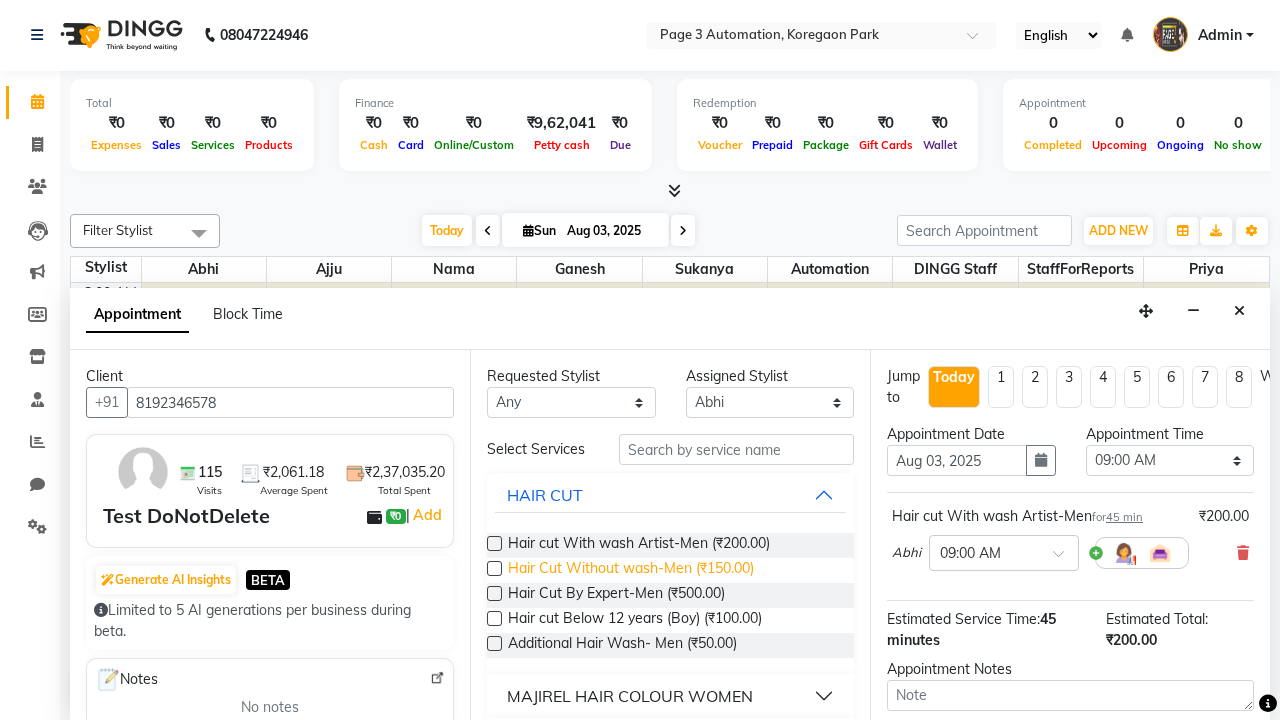 click on "Hair Cut Without wash-Men (₹150.00)" at bounding box center [631, 570] 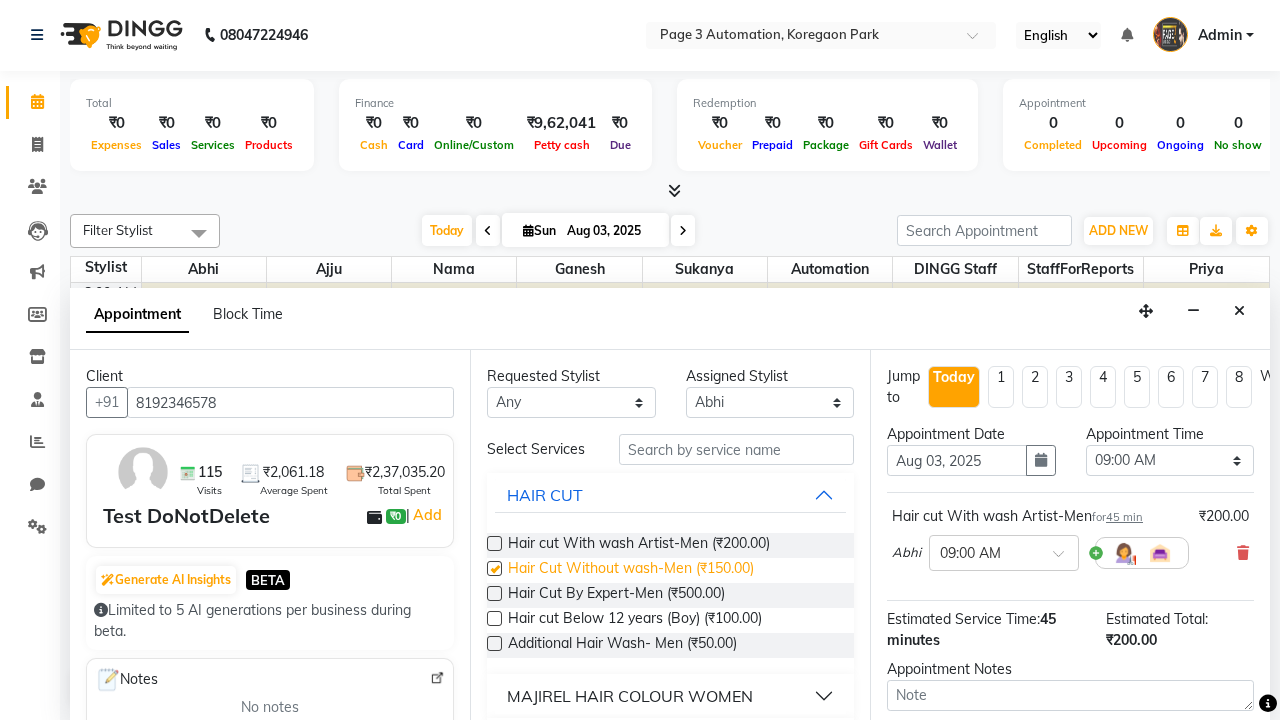 checkbox on "true" 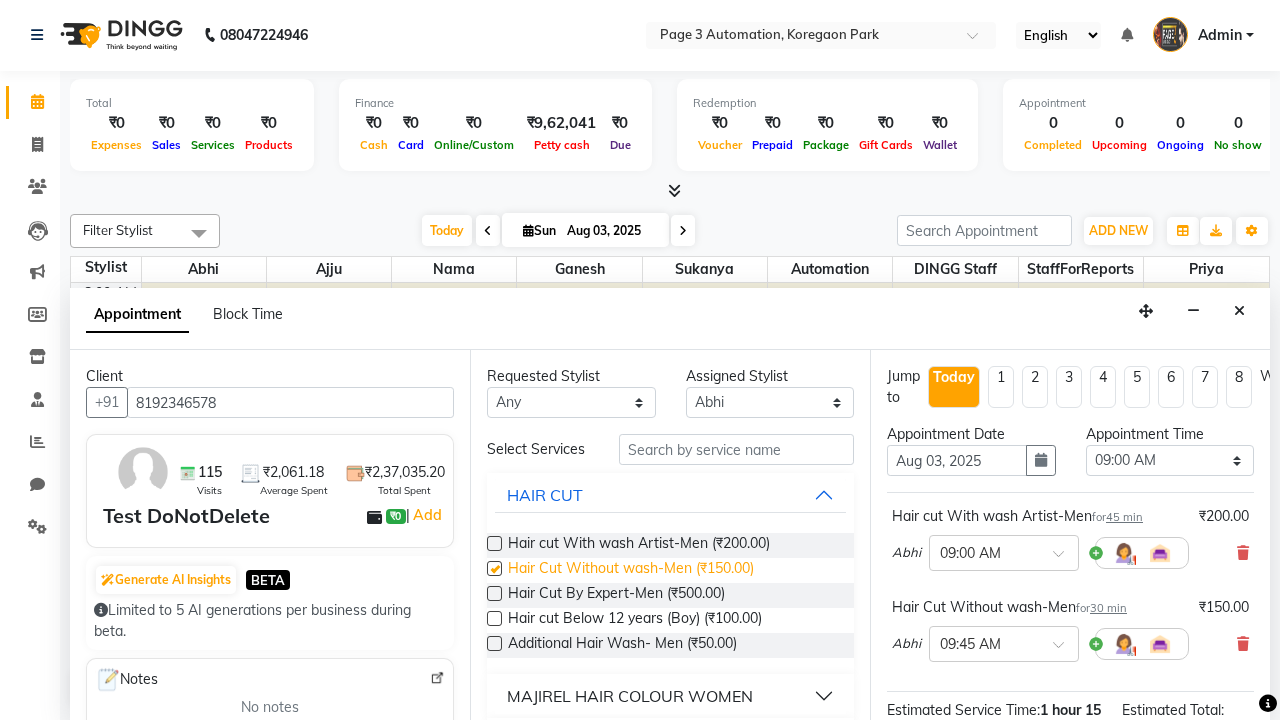 select on "900" 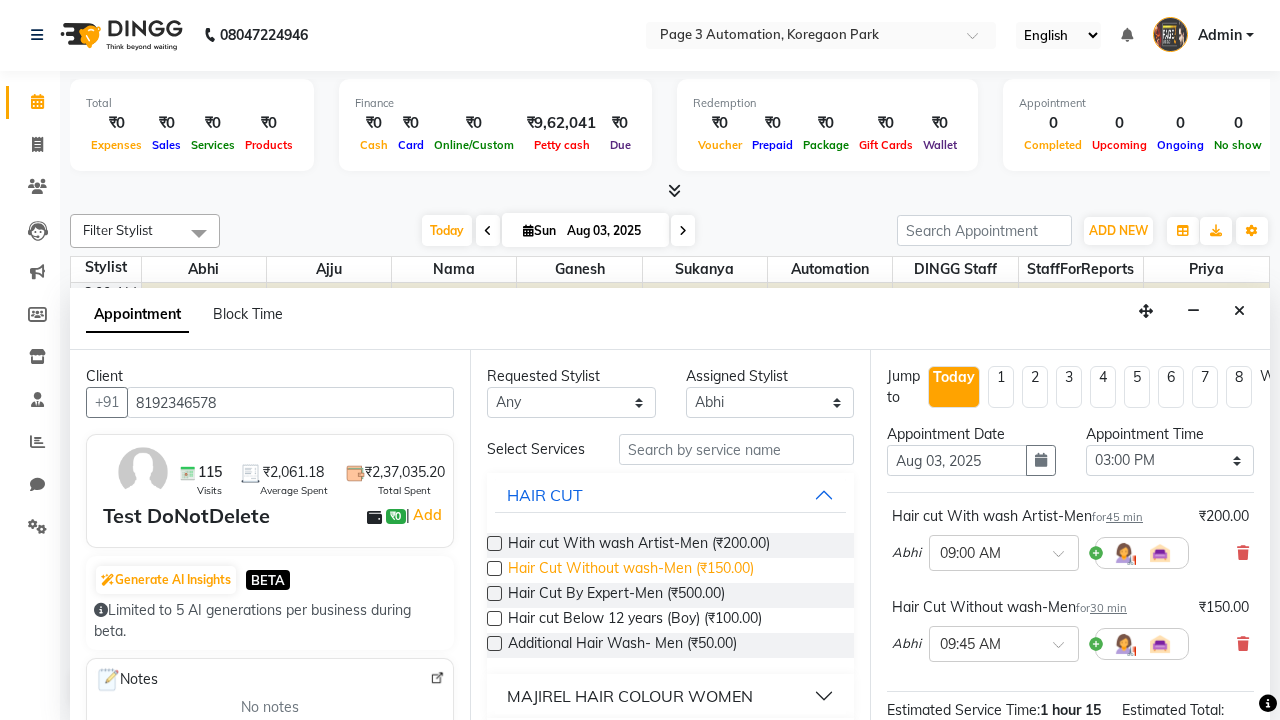 checkbox on "false" 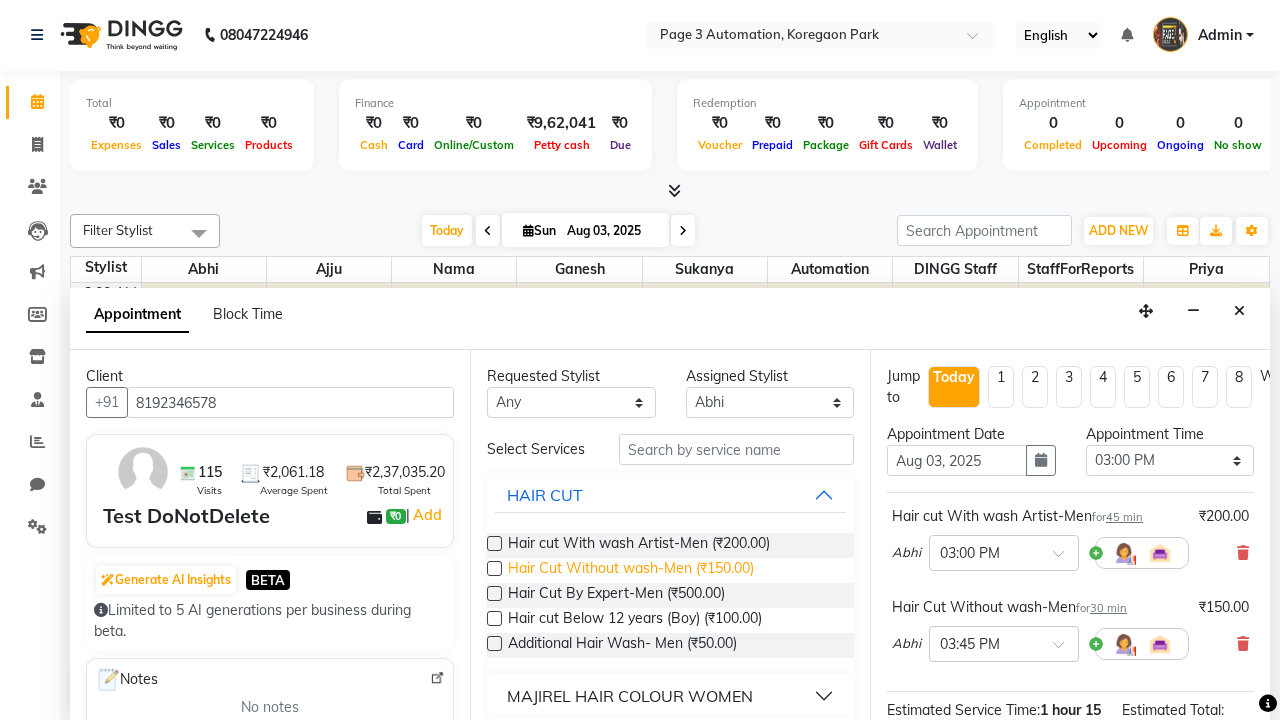 scroll, scrollTop: 252, scrollLeft: 0, axis: vertical 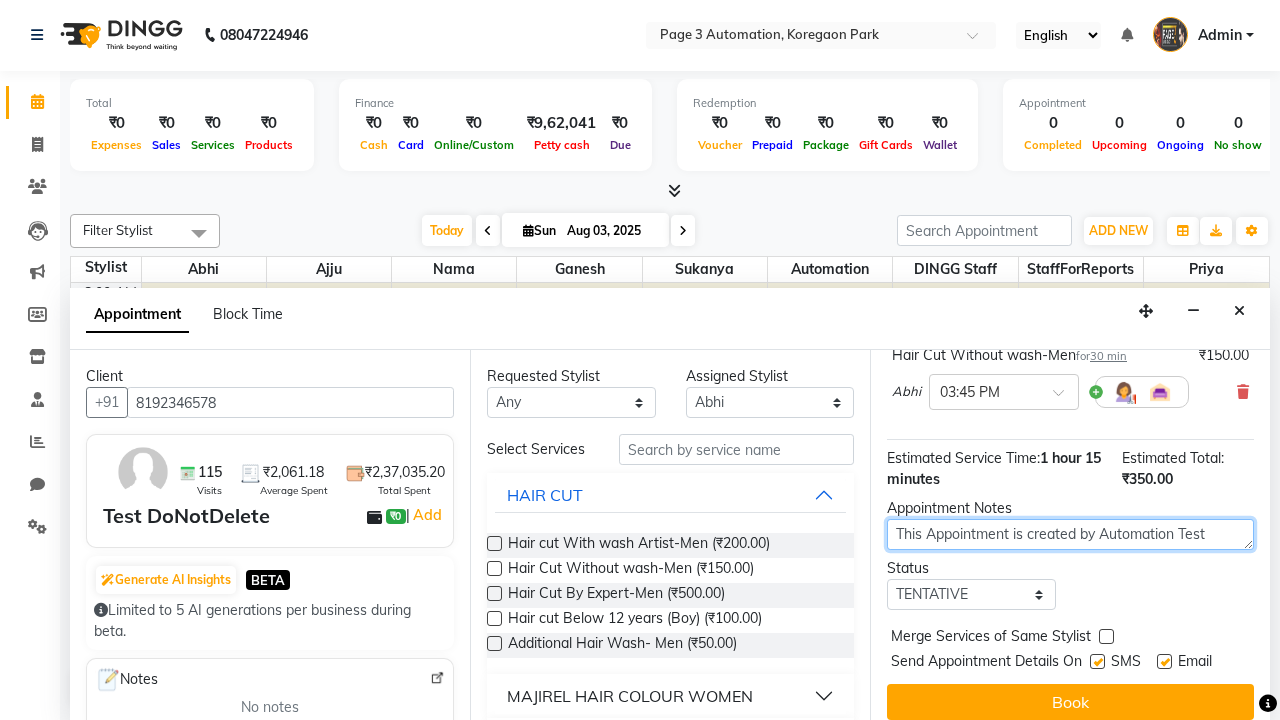 type on "This Appointment is created by Automation Test" 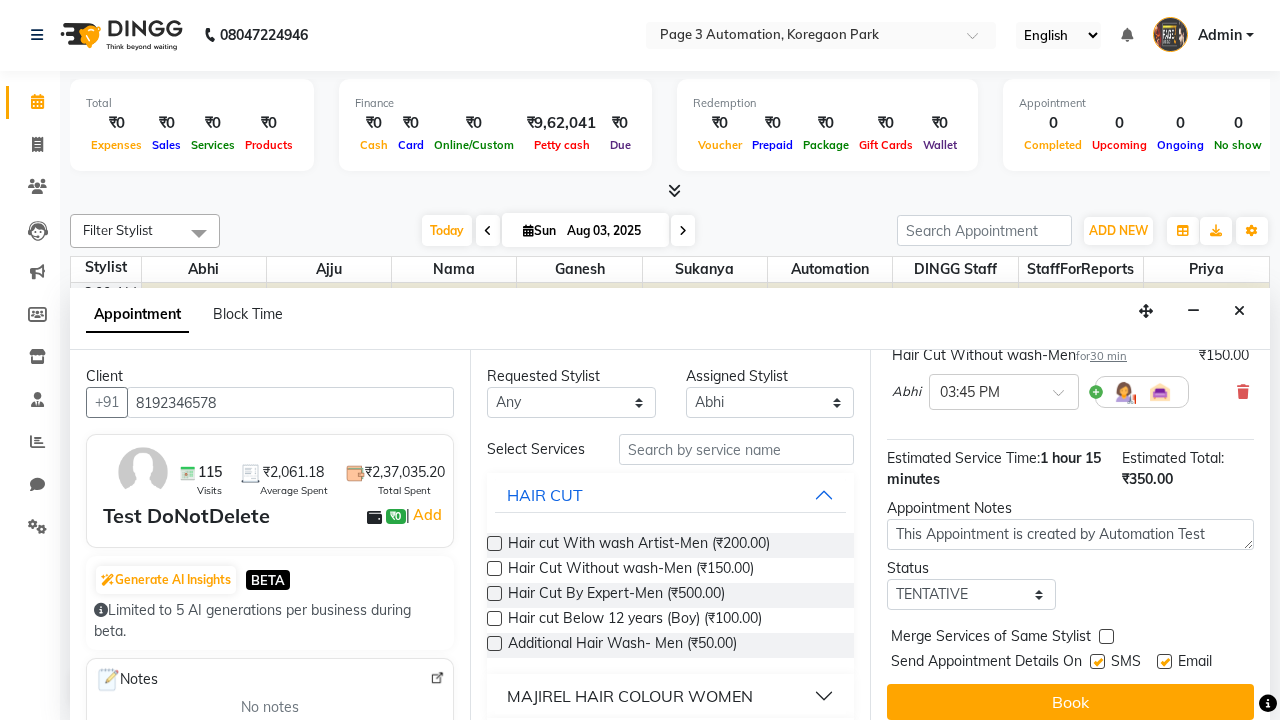 click at bounding box center (1097, 661) 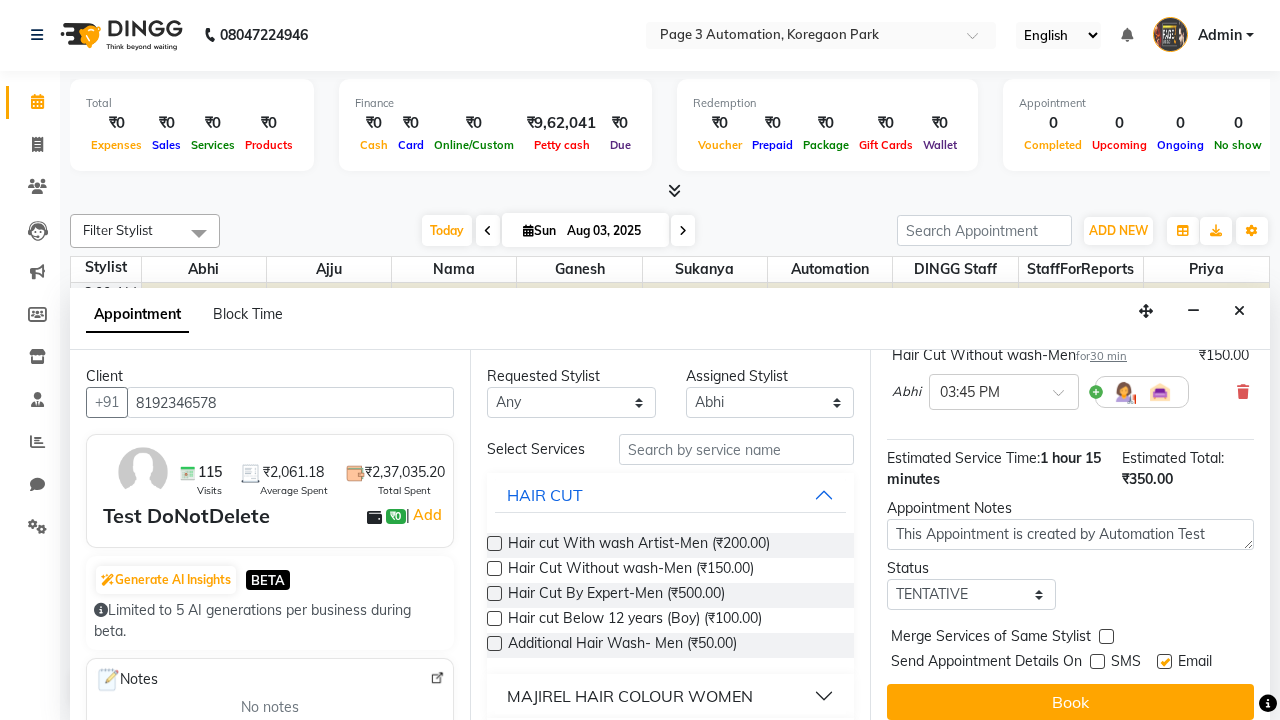 click at bounding box center (1164, 661) 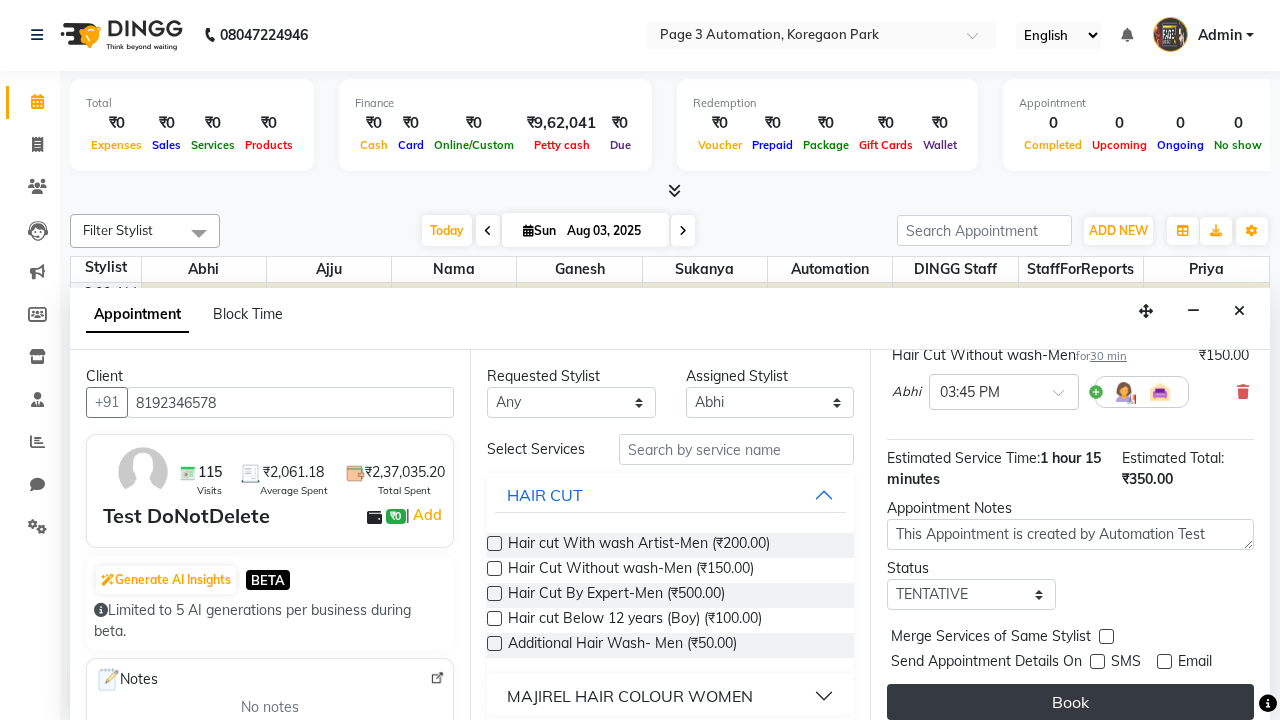 click on "Book" at bounding box center (1070, 702) 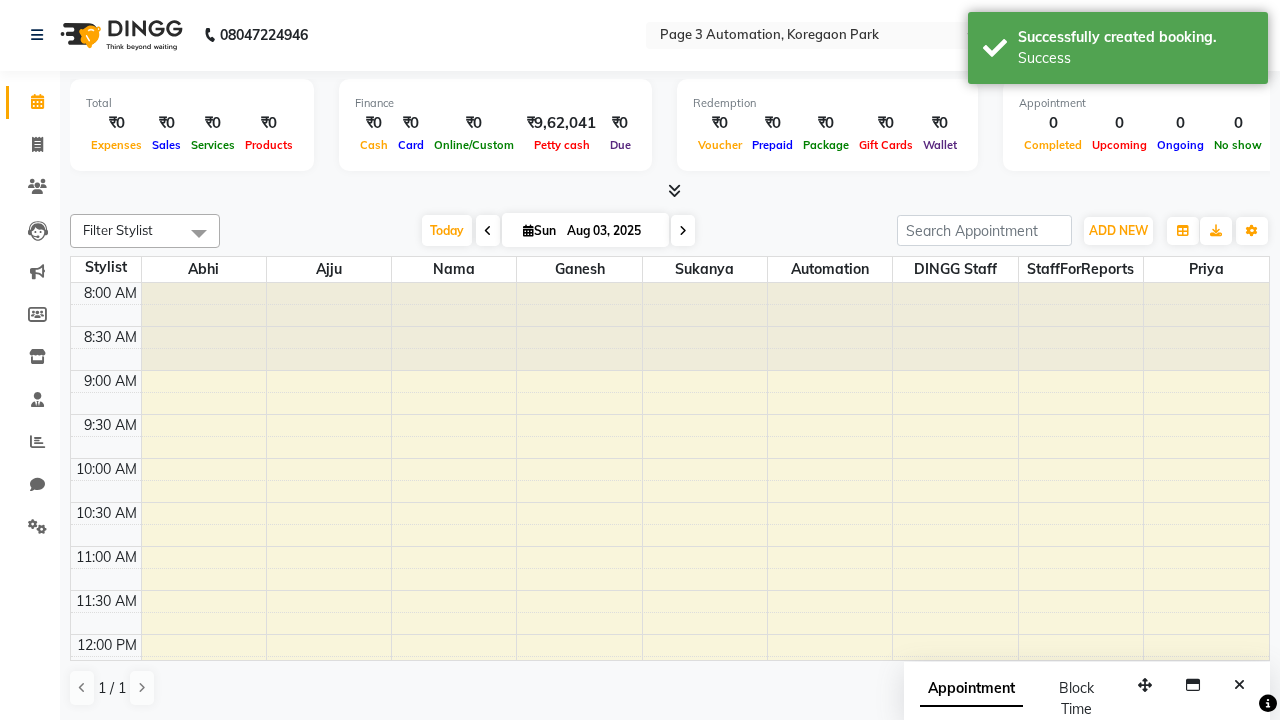 scroll, scrollTop: 0, scrollLeft: 0, axis: both 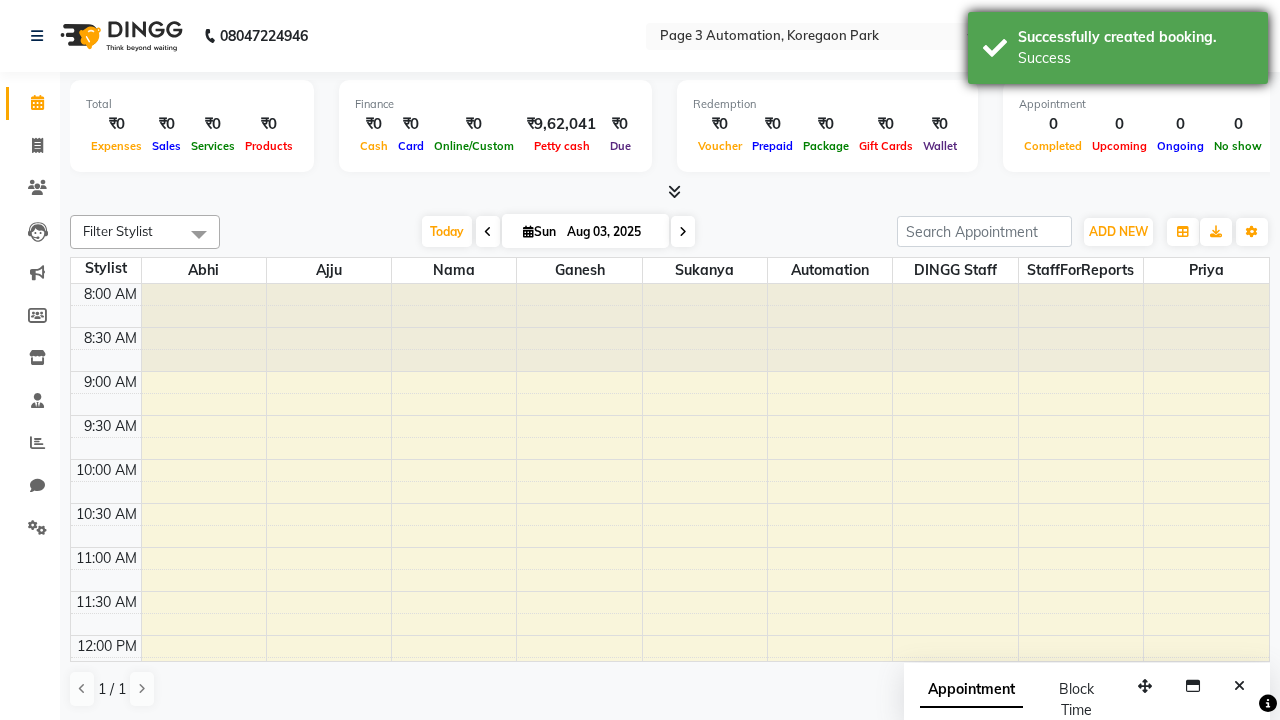 click on "Success" at bounding box center (1135, 58) 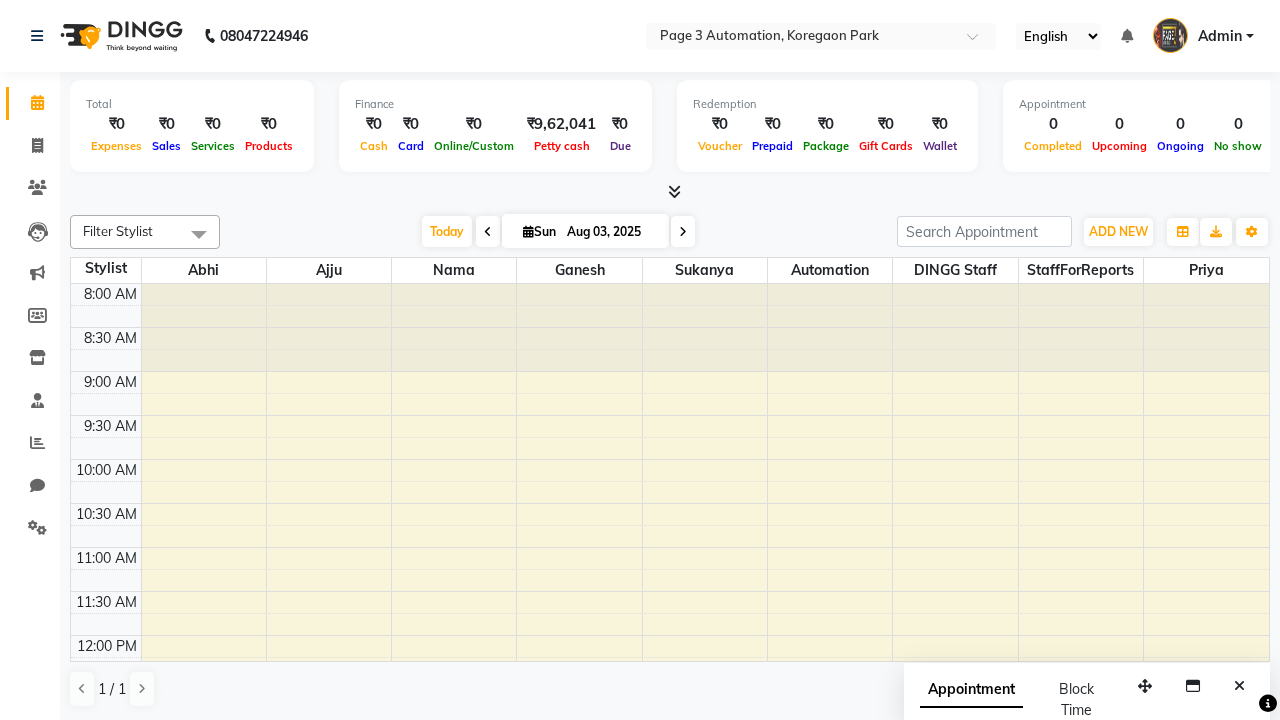 click at bounding box center [199, 234] 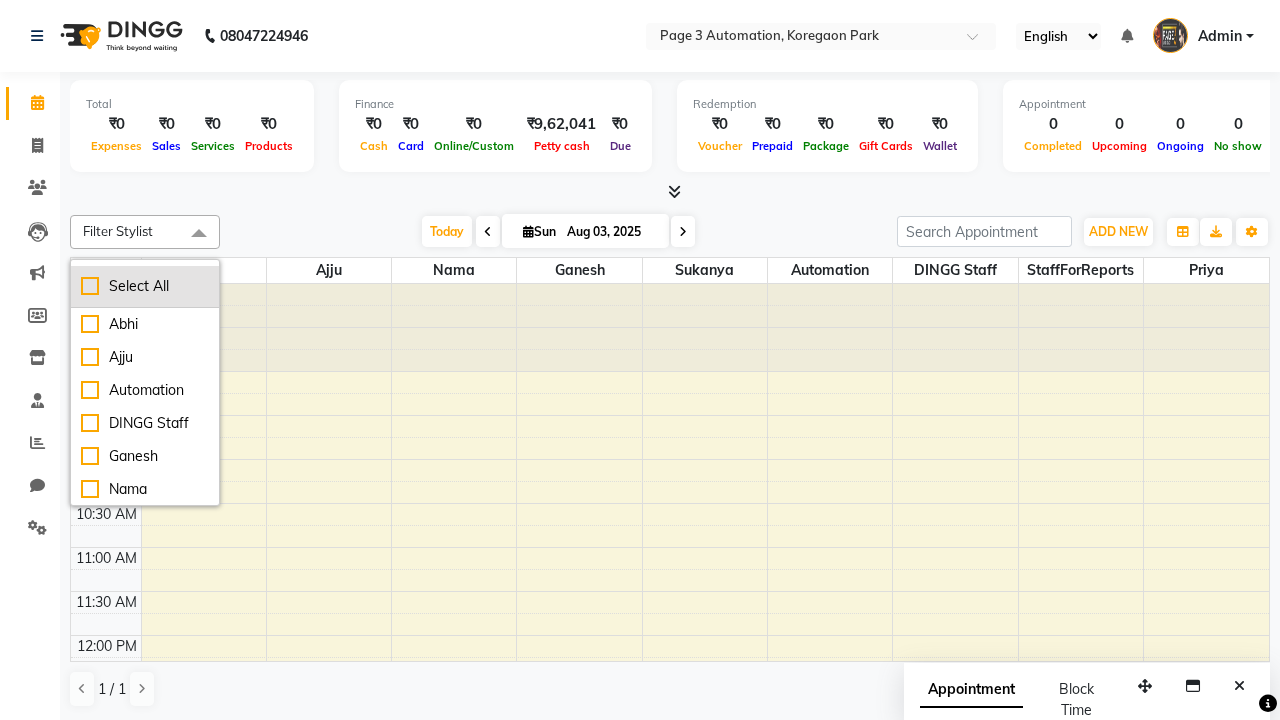 click on "Select All" at bounding box center [145, 286] 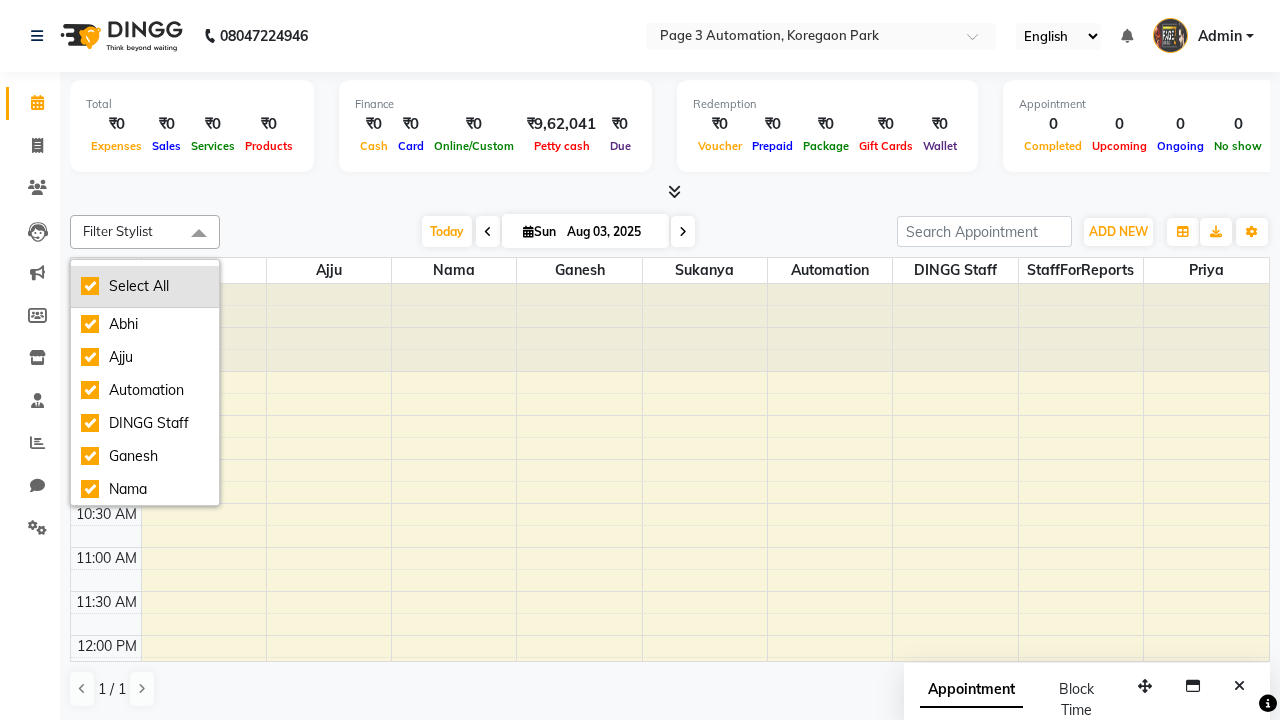 checkbox on "true" 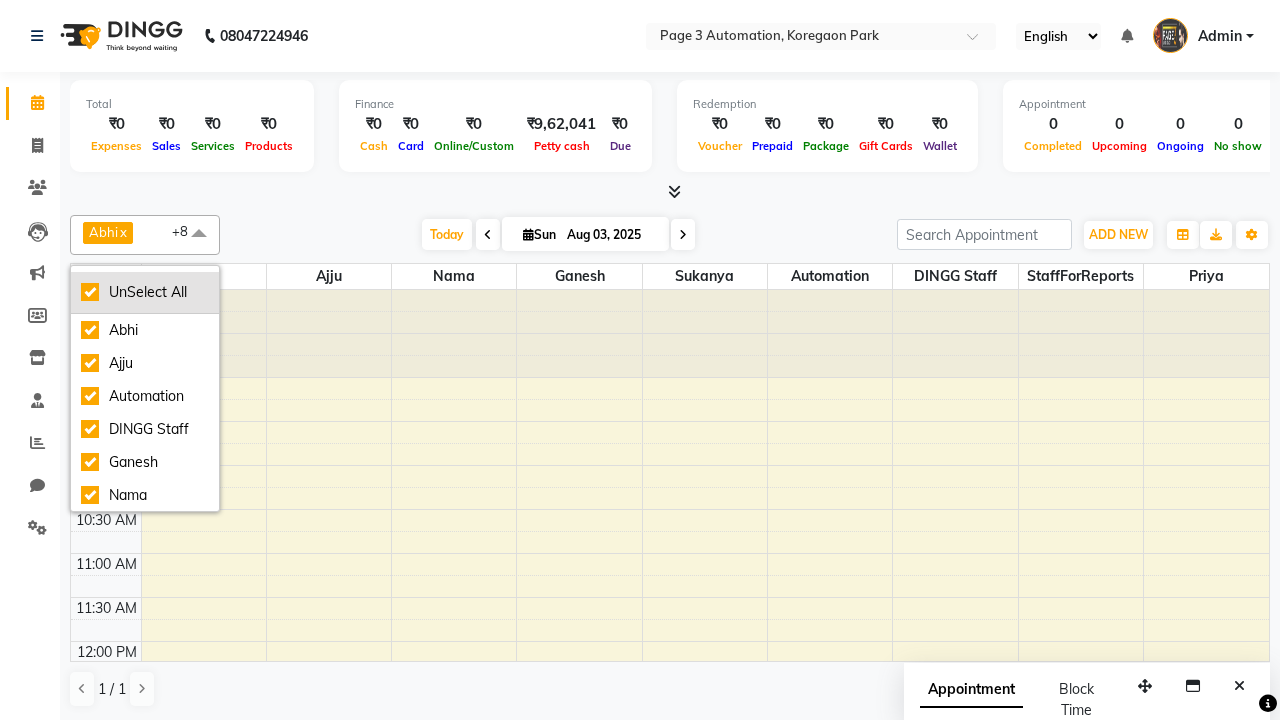 click on "UnSelect All" at bounding box center [145, 292] 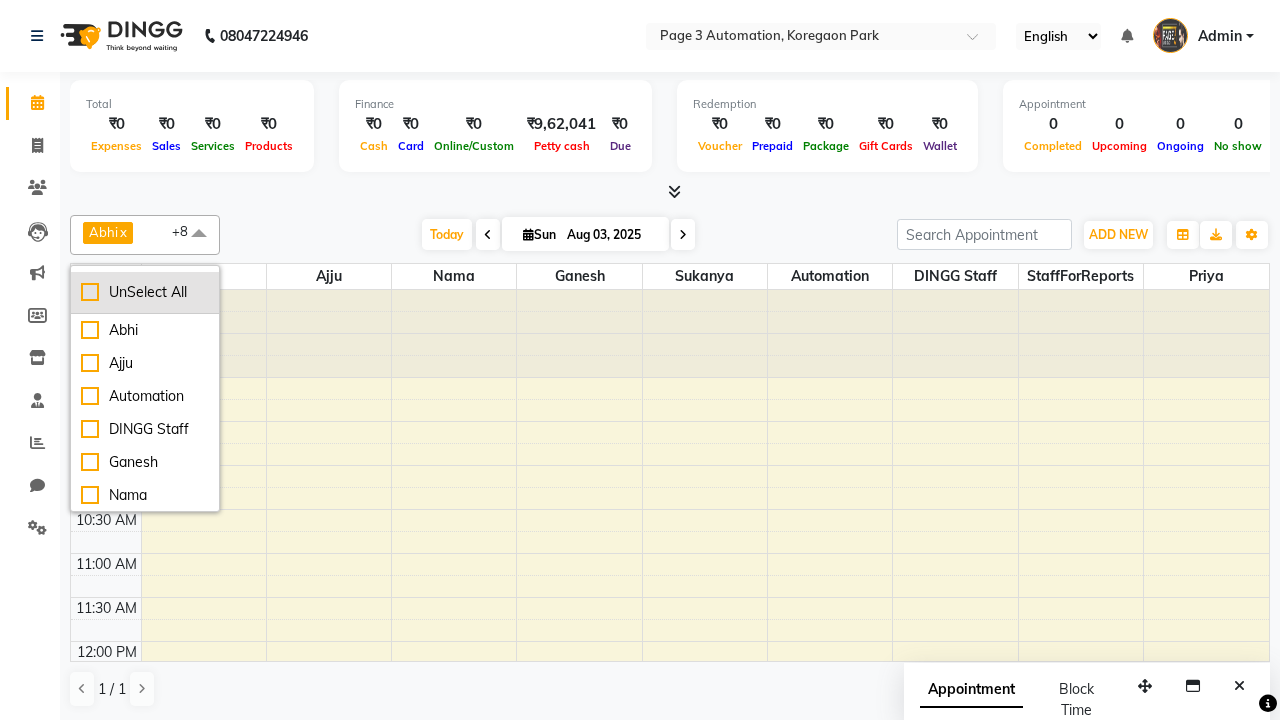 checkbox on "false" 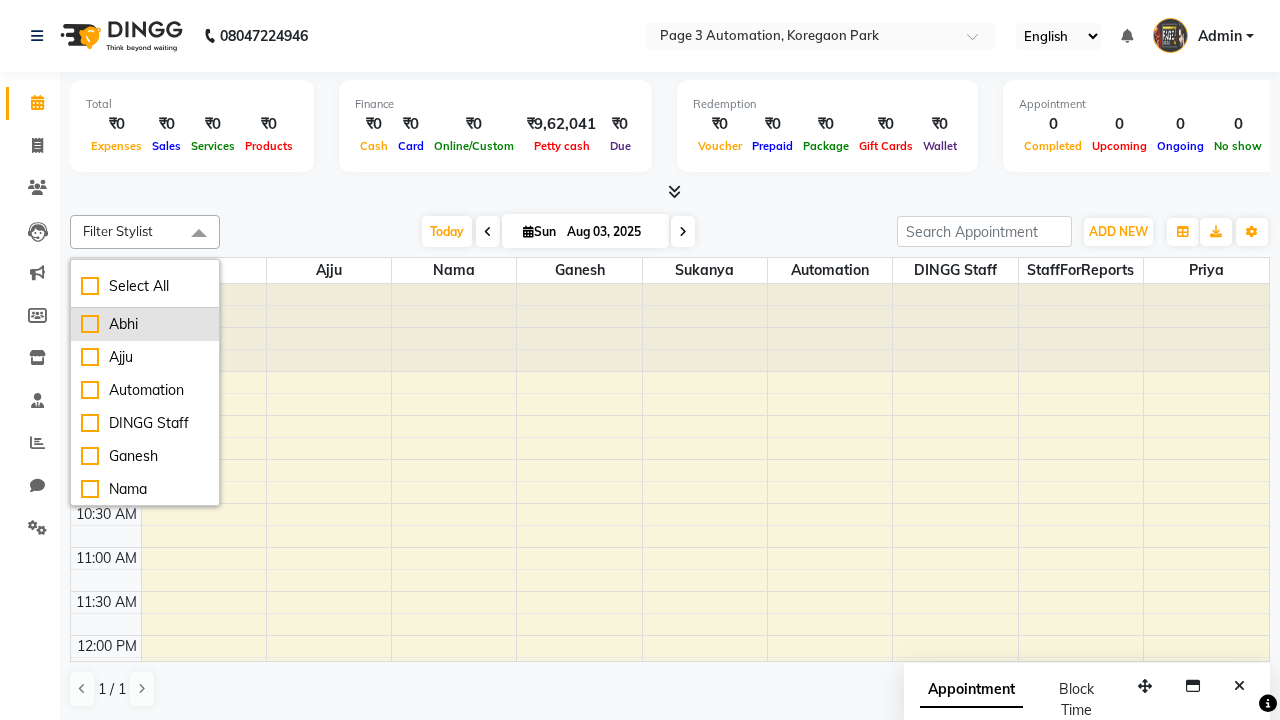 click on "Abhi" at bounding box center [145, 324] 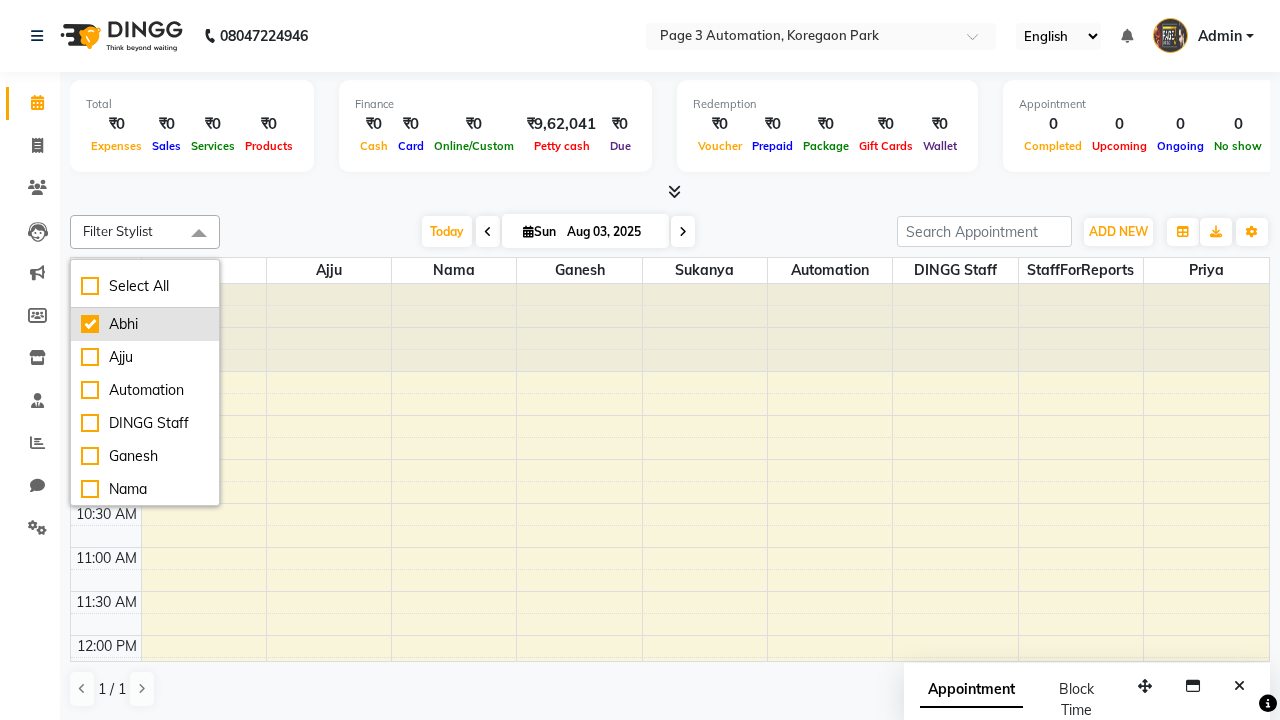 checkbox on "true" 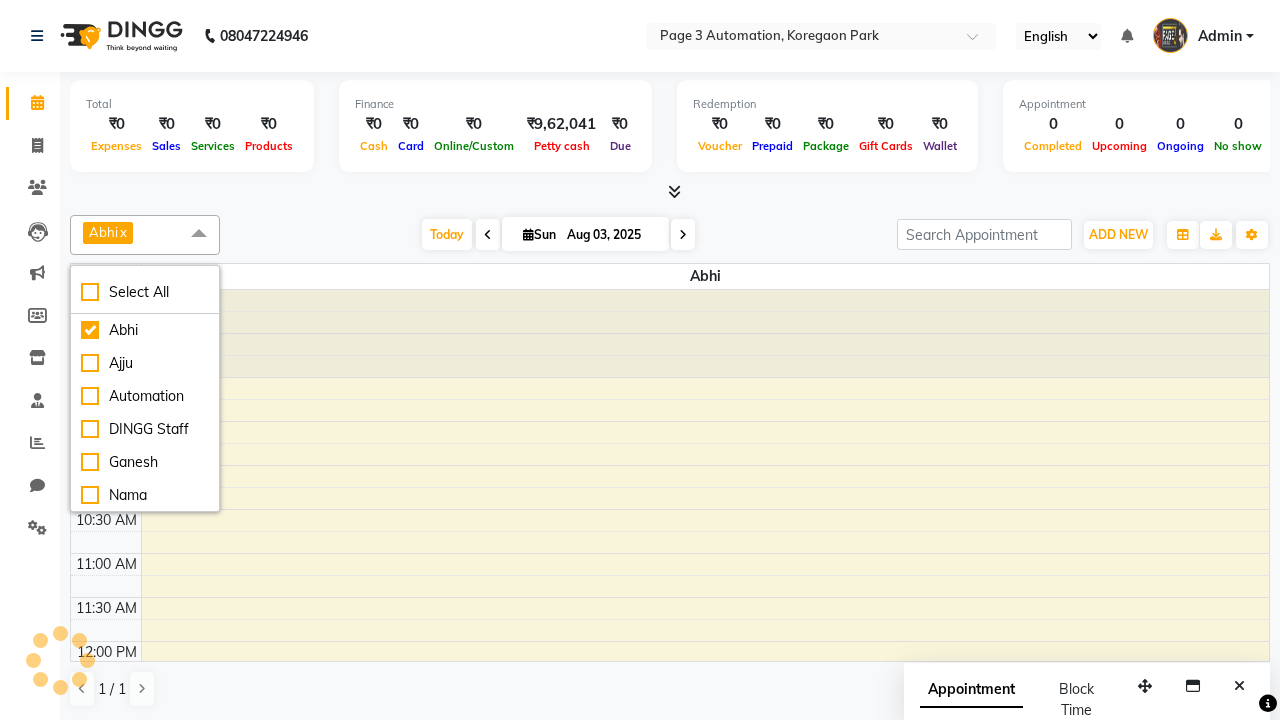 click at bounding box center [199, 234] 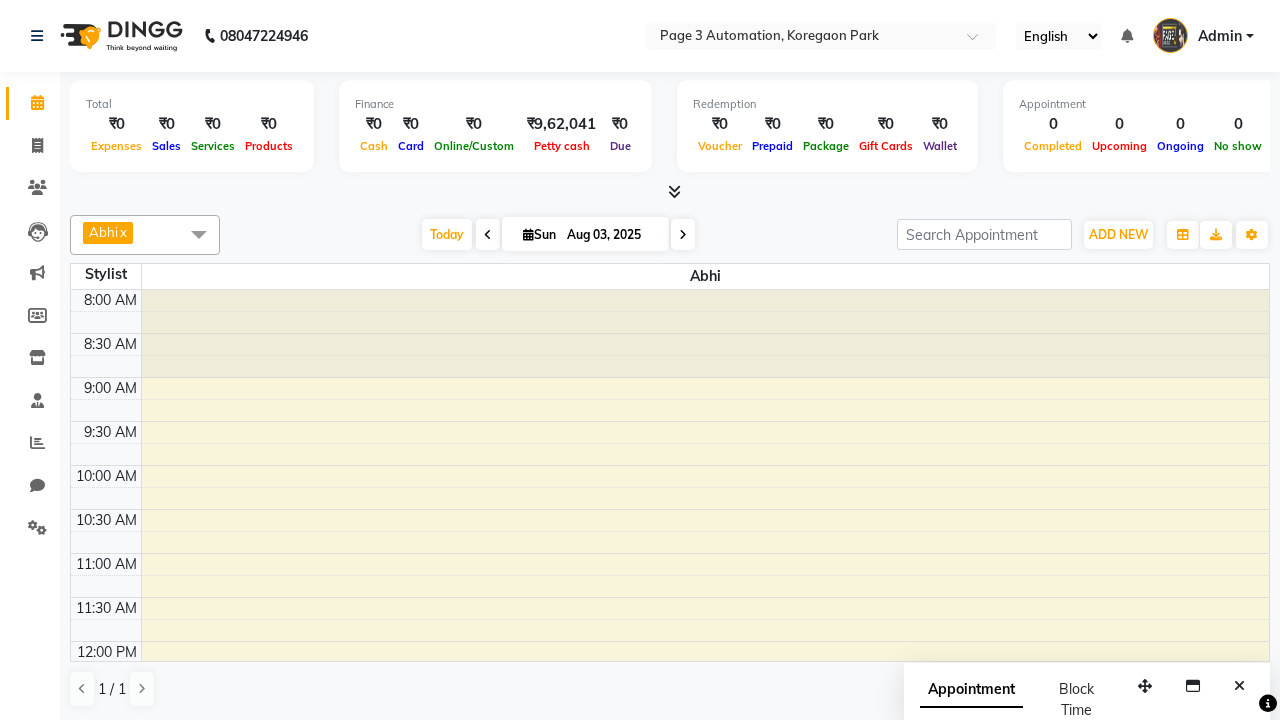 click on "Test DoNotDelete, TK07, 03:00 PM-03:45 PM, Hair cut With wash Artist-Men" at bounding box center [692, 938] 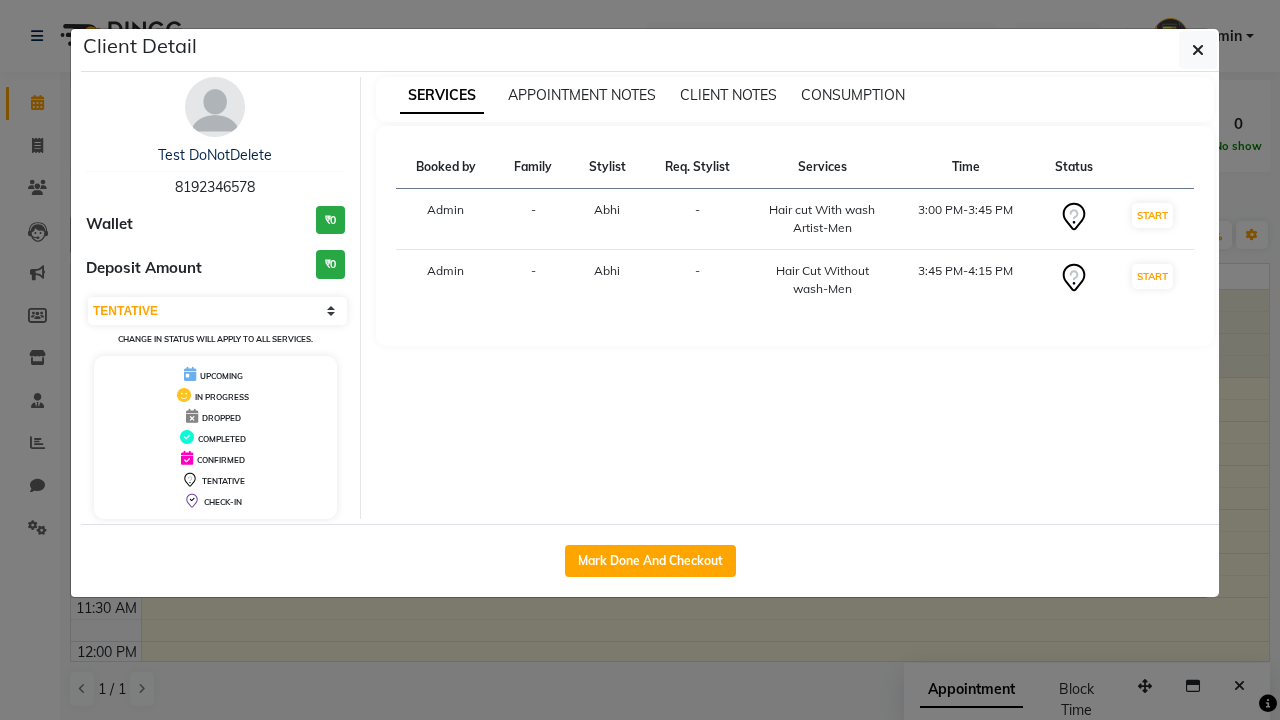 scroll, scrollTop: 463, scrollLeft: 0, axis: vertical 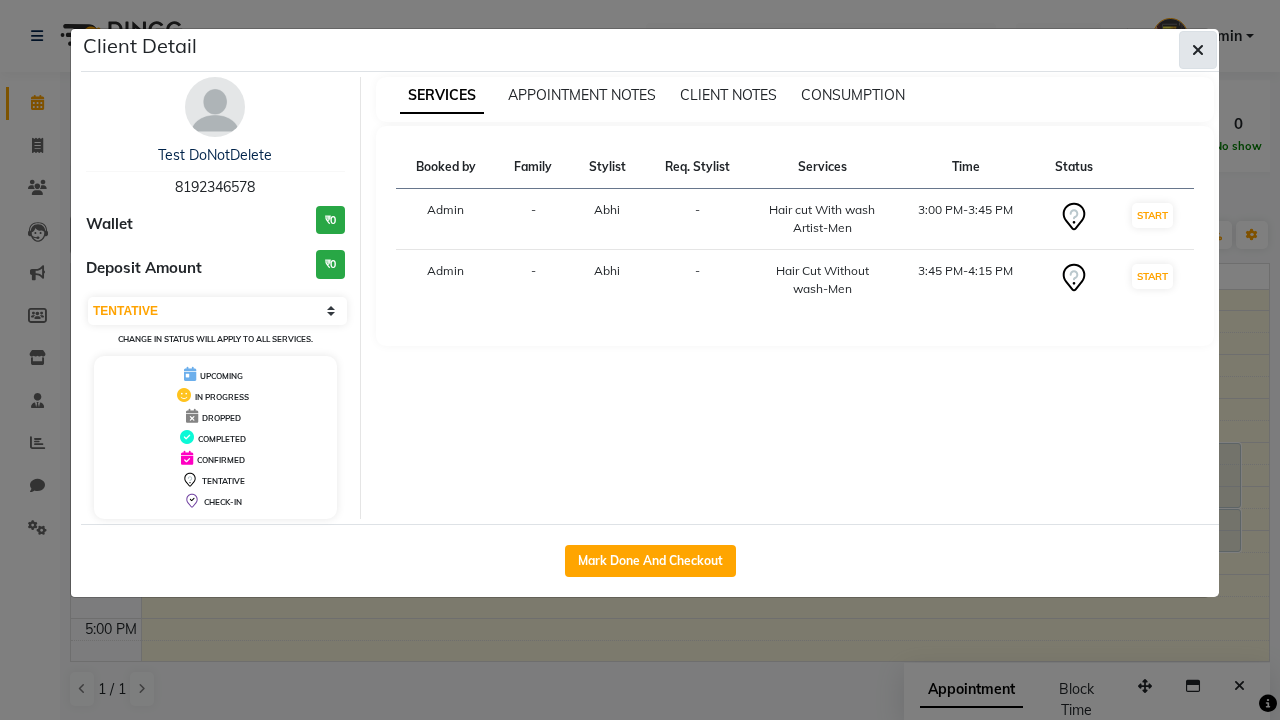 click 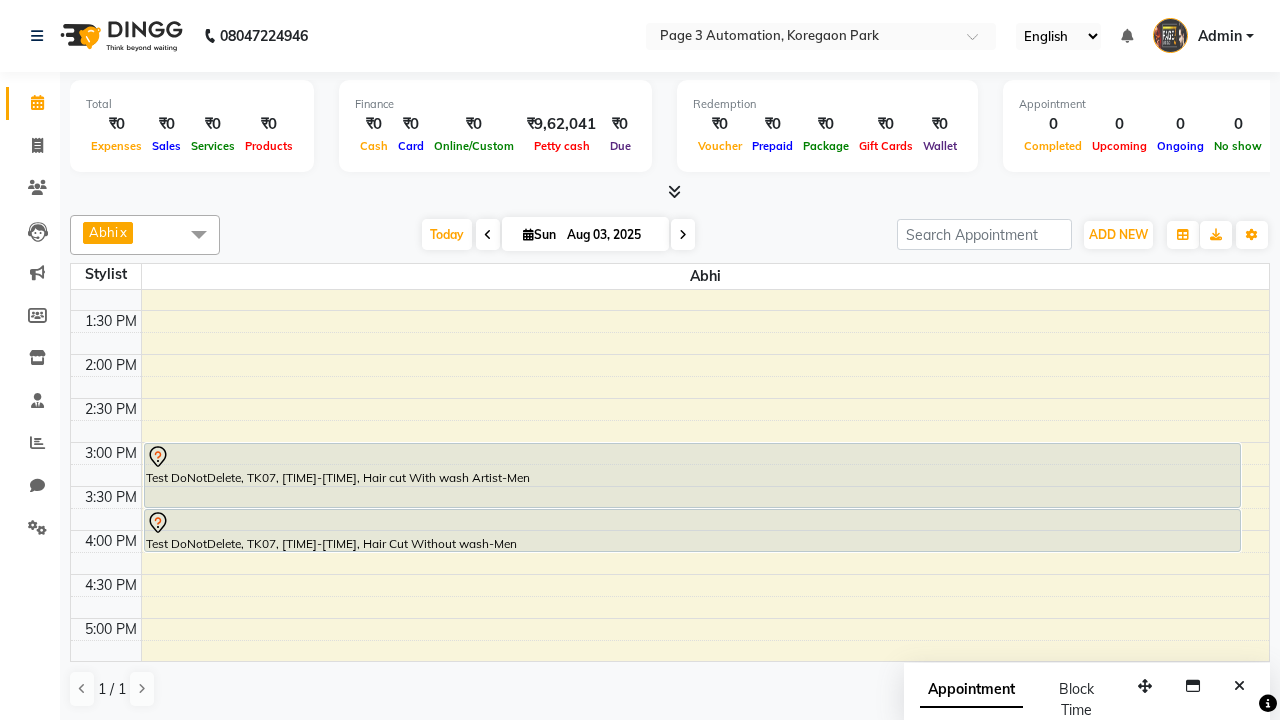 click at bounding box center (692, 523) 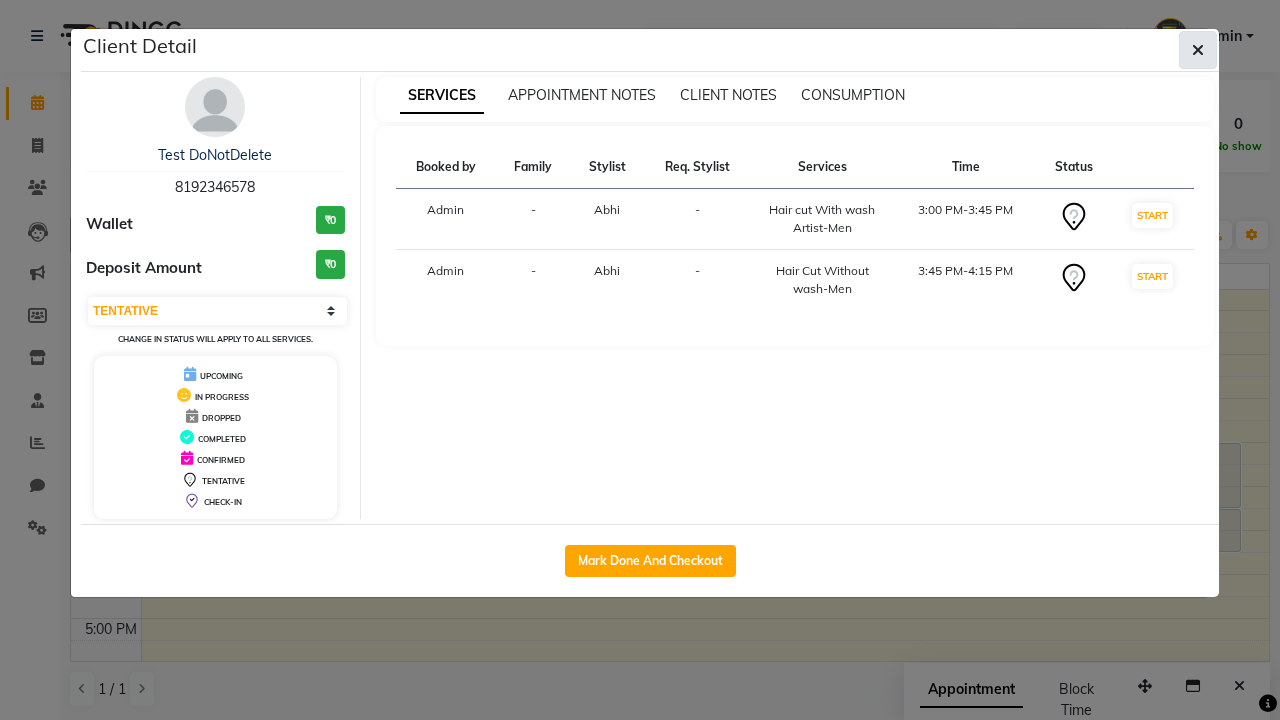 click 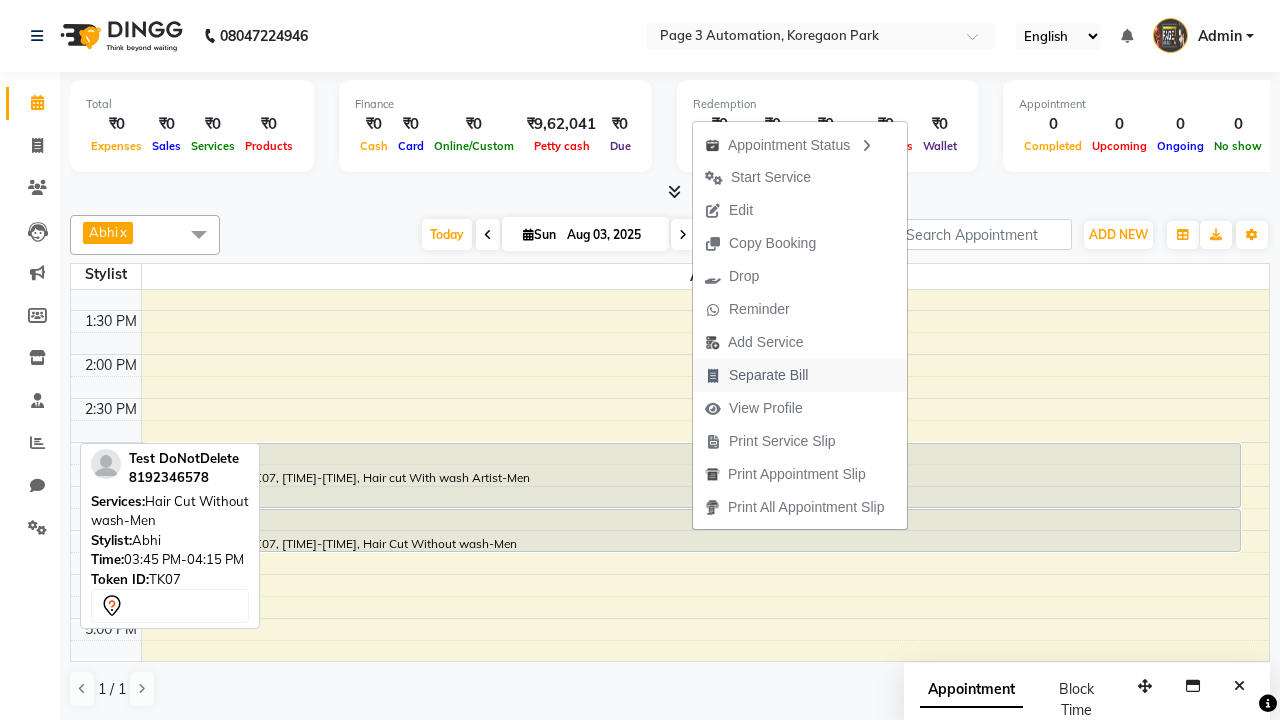 click on "Separate Bill" at bounding box center [768, 375] 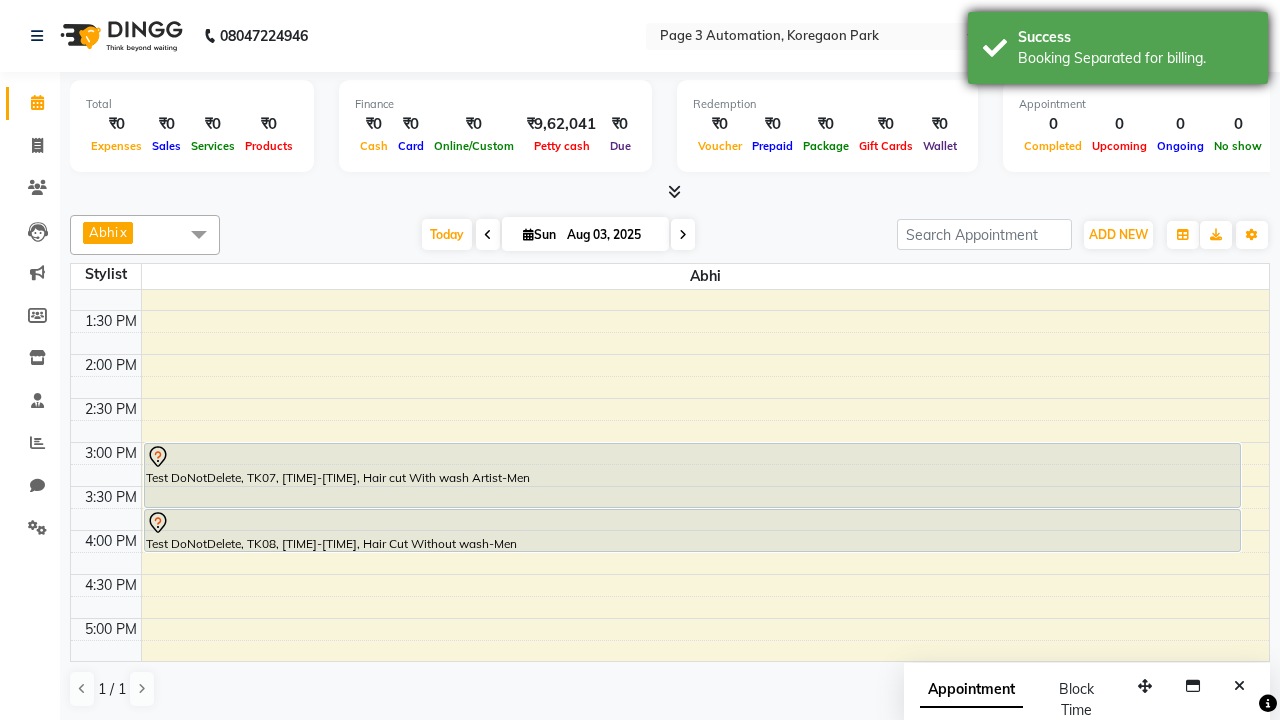 click on "Booking Separated for billing." at bounding box center (1135, 58) 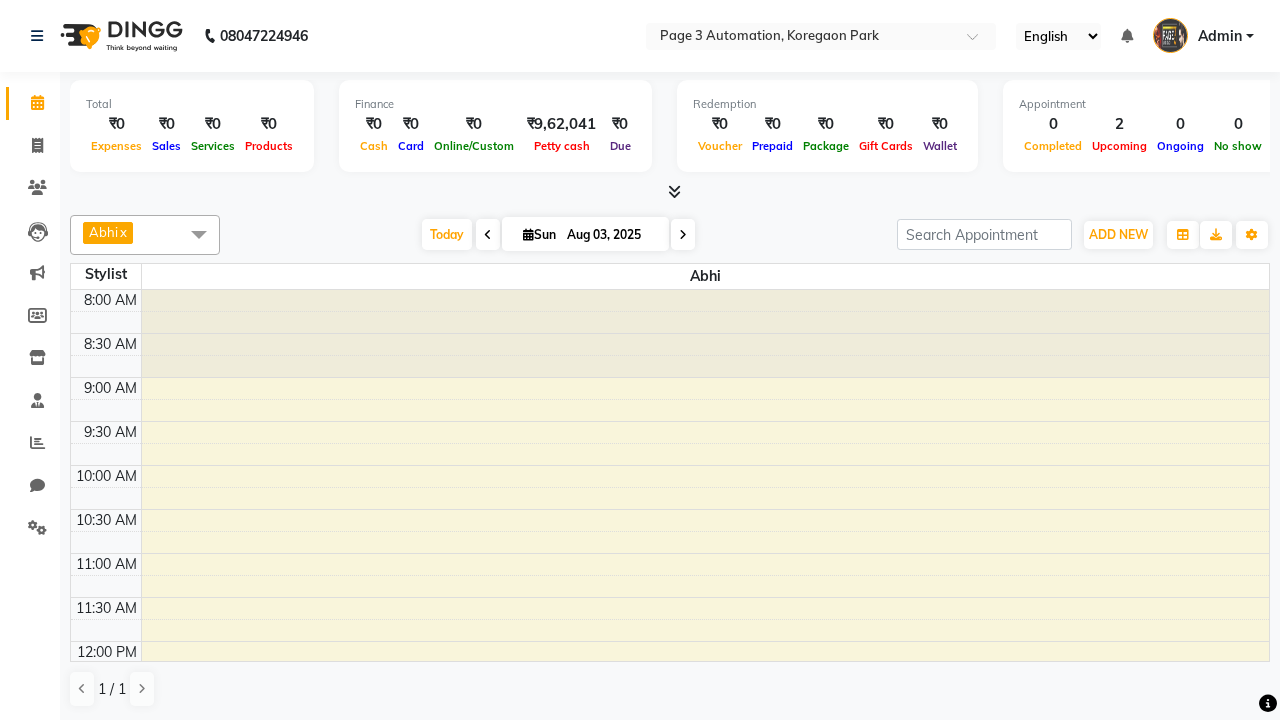 scroll, scrollTop: 0, scrollLeft: 0, axis: both 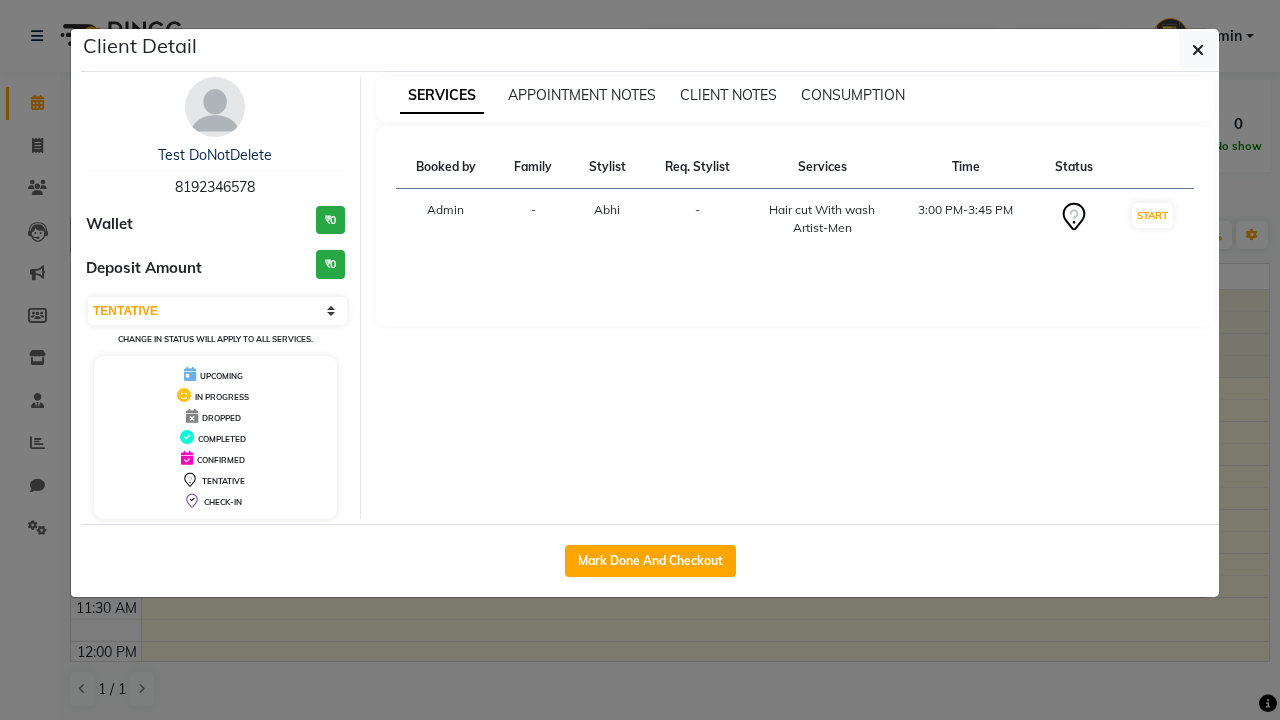 select on "2" 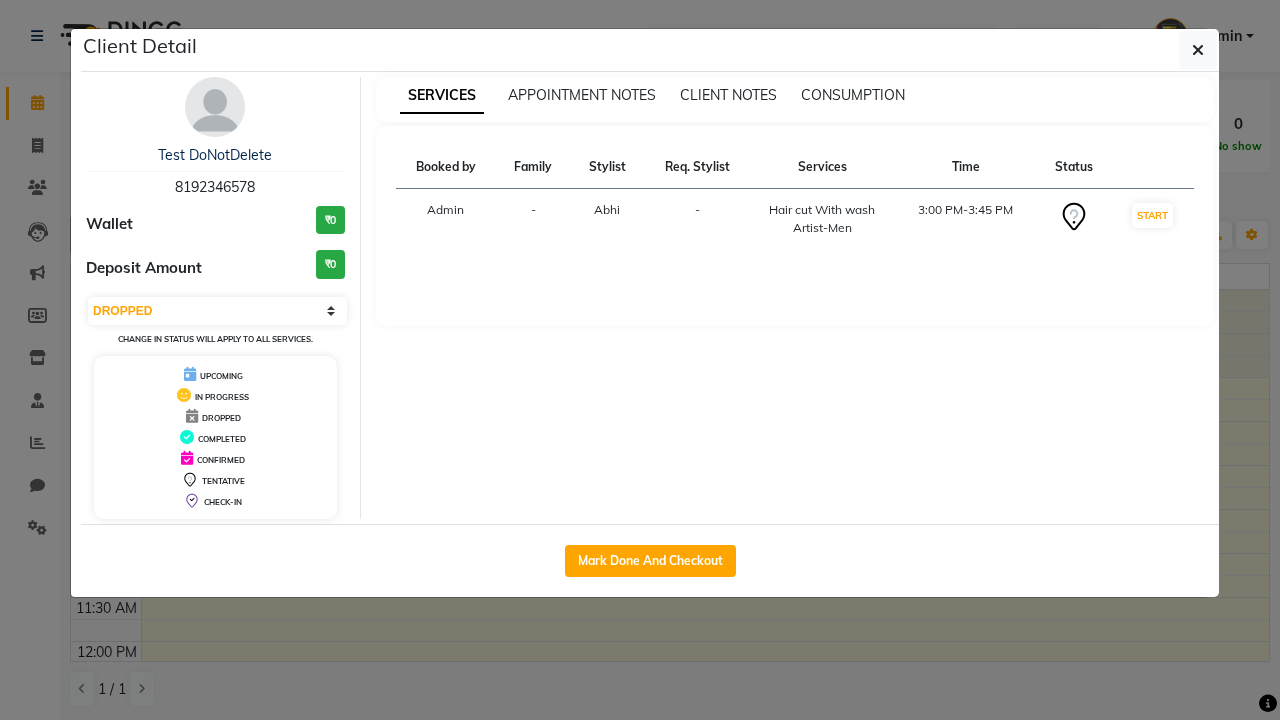 scroll, scrollTop: 463, scrollLeft: 0, axis: vertical 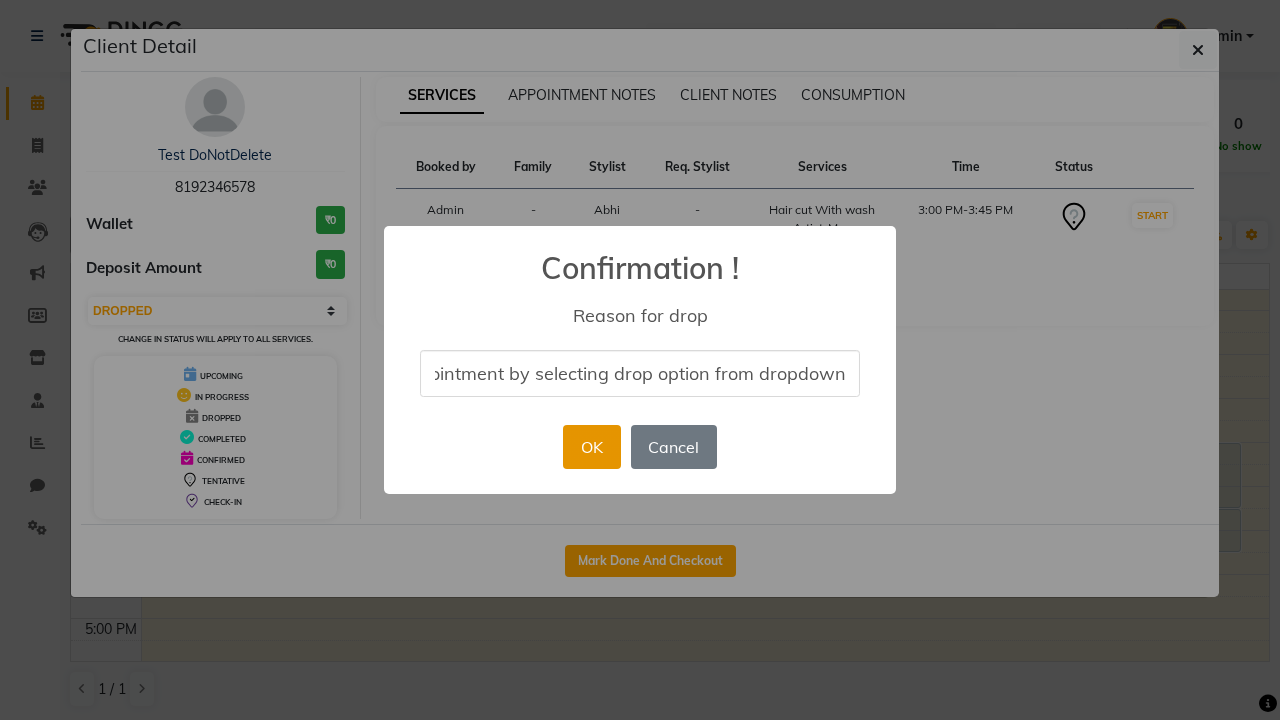 type on "drop appointment by selecting drop option from dropdown" 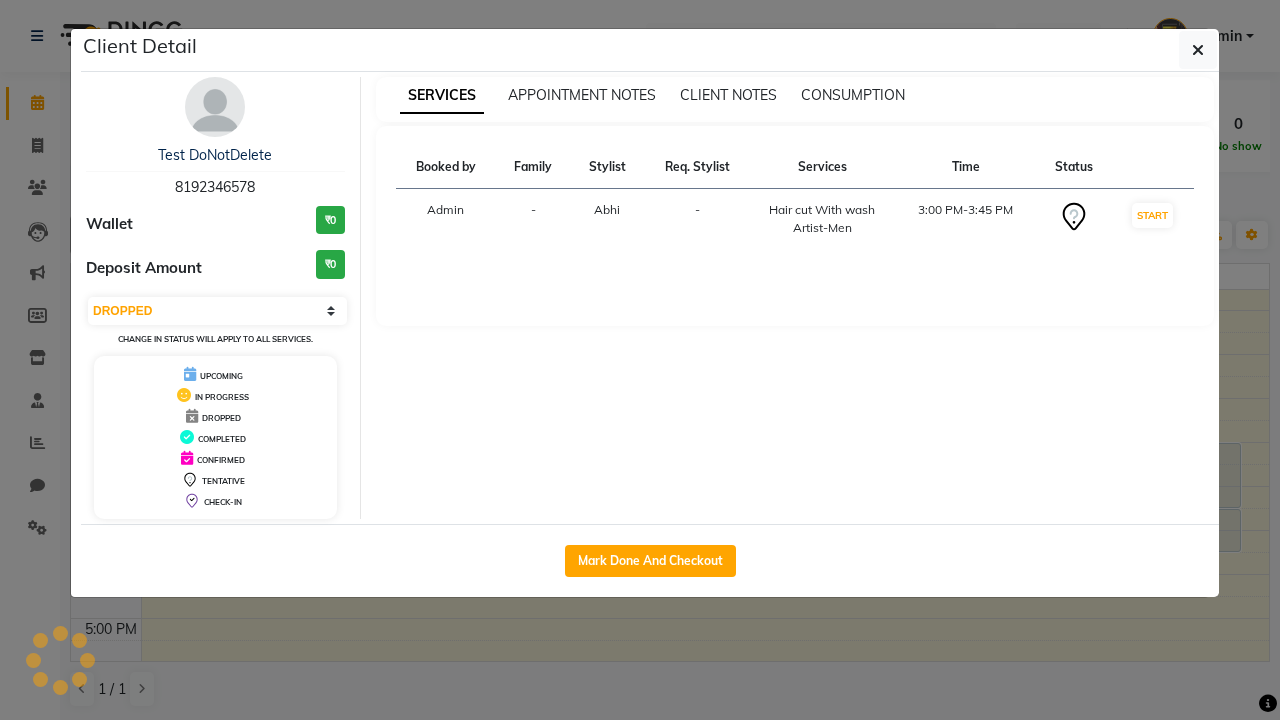 scroll, scrollTop: 0, scrollLeft: 0, axis: both 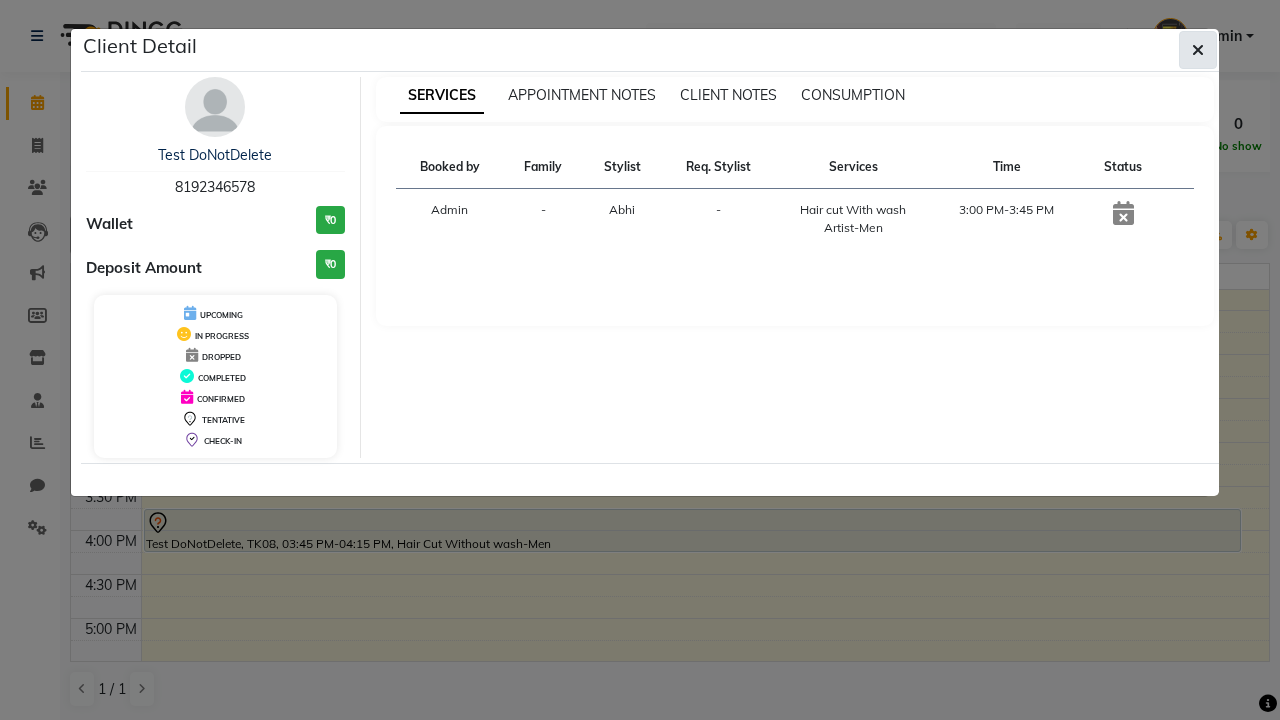 click 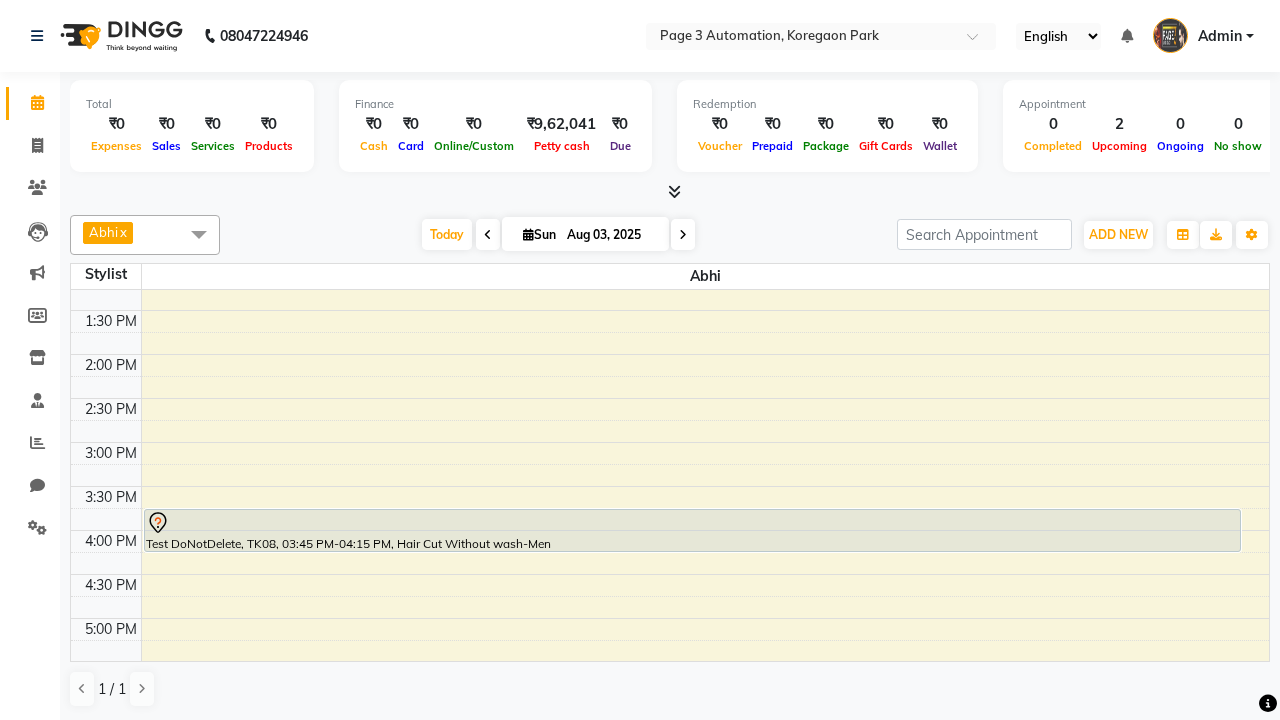 click at bounding box center (692, 523) 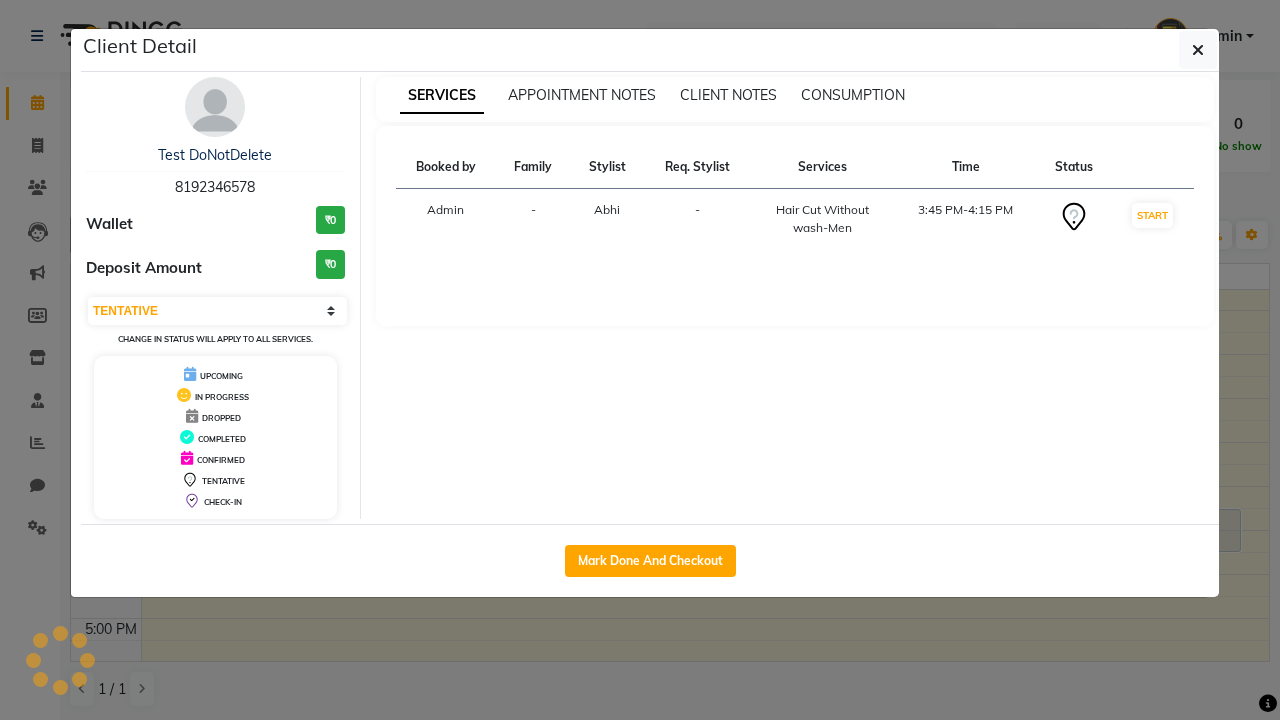select on "2" 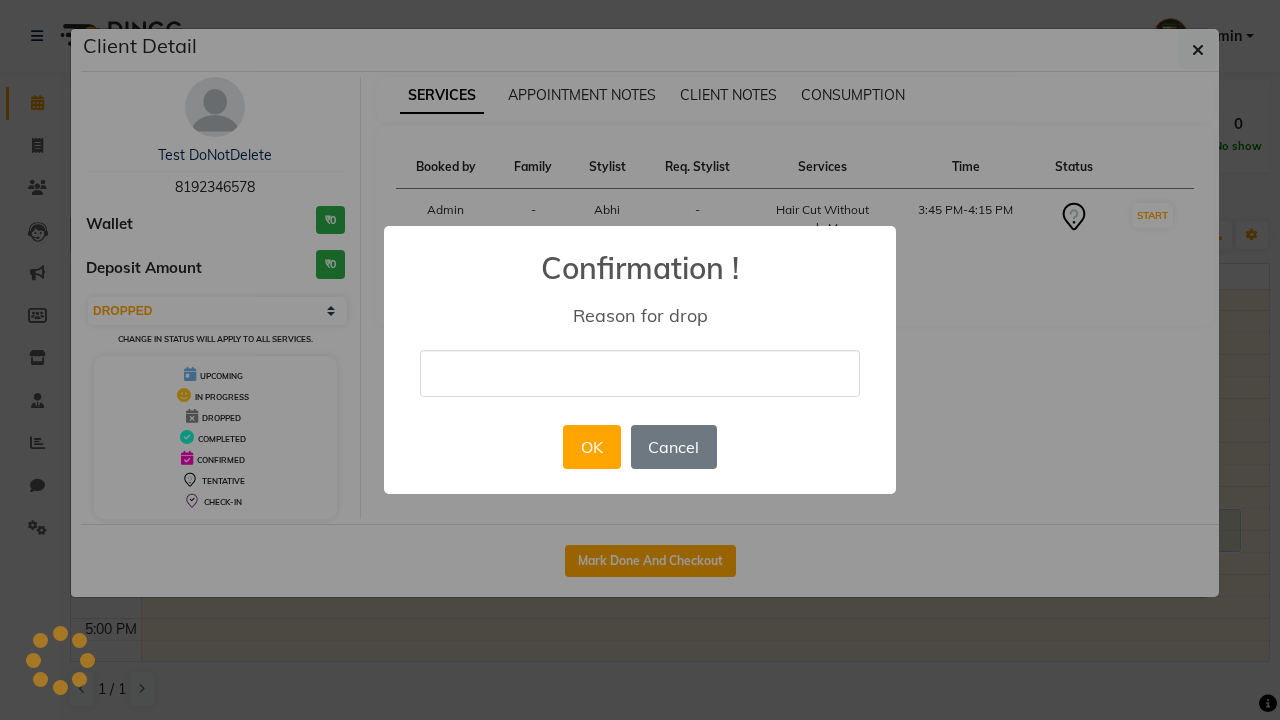 scroll, scrollTop: 353, scrollLeft: 0, axis: vertical 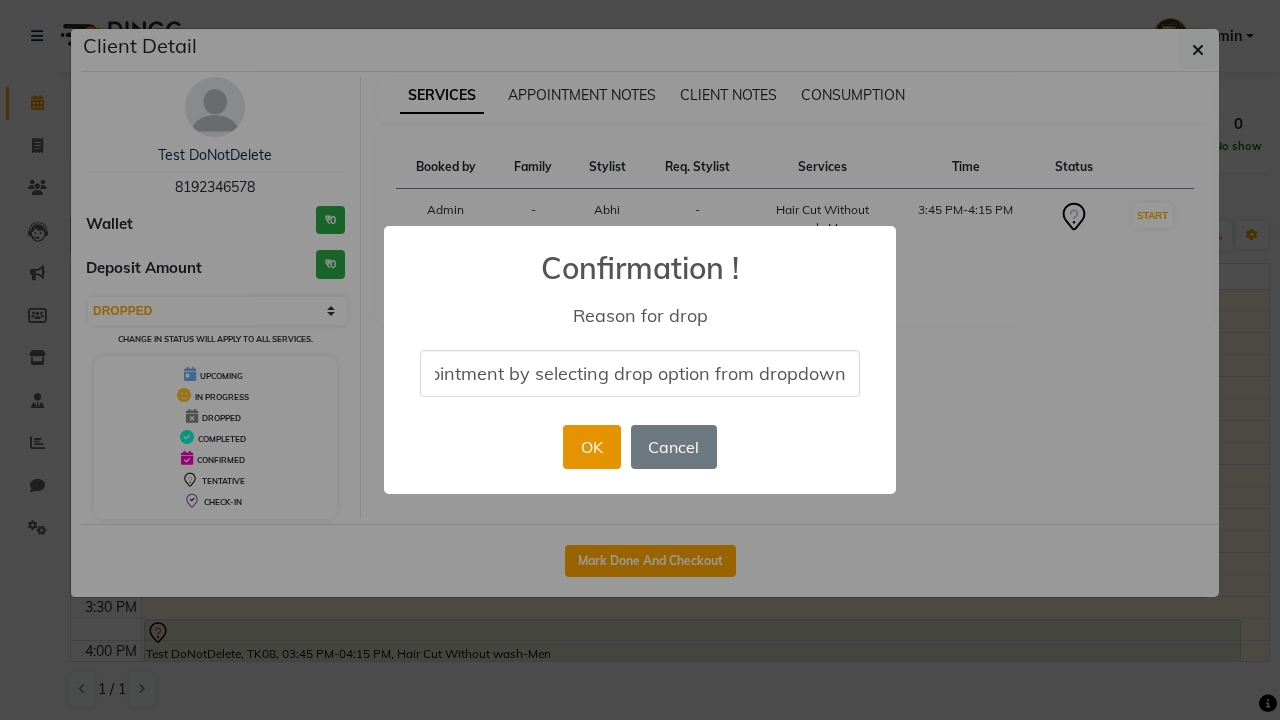 type on "drop appointment by selecting drop option from dropdown" 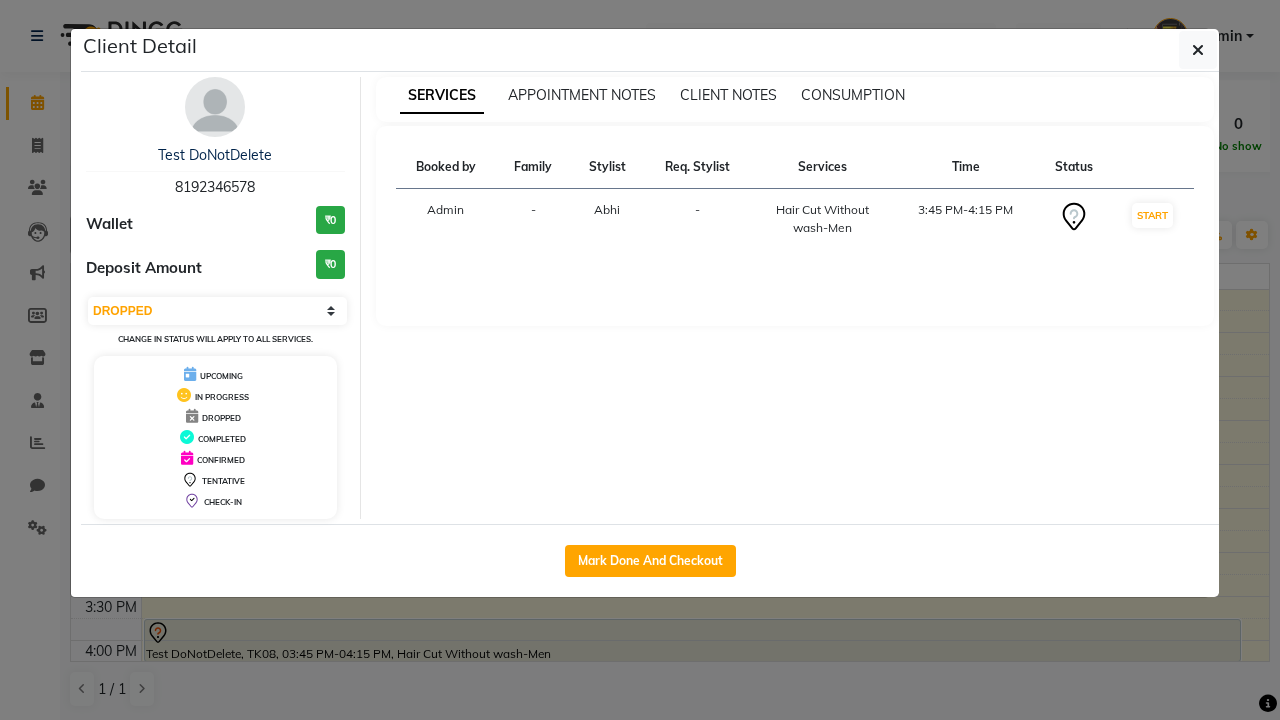 scroll, scrollTop: 0, scrollLeft: 0, axis: both 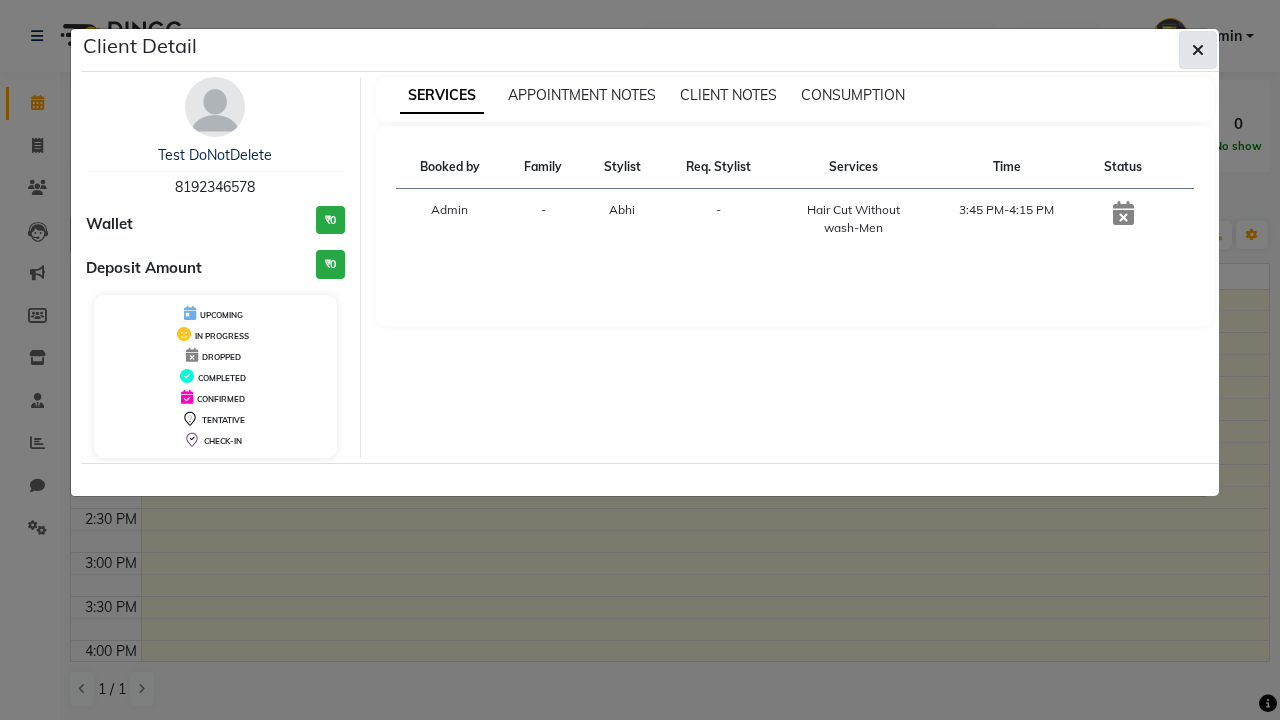 click 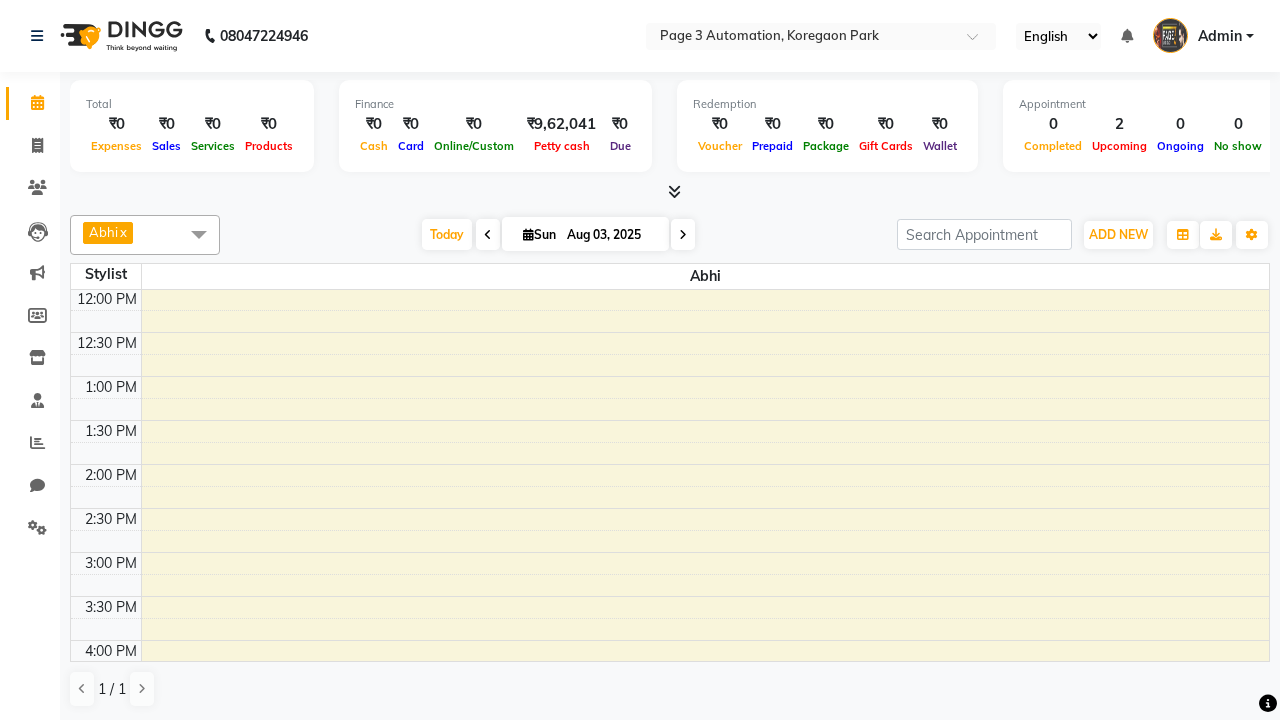 click at bounding box center [199, 234] 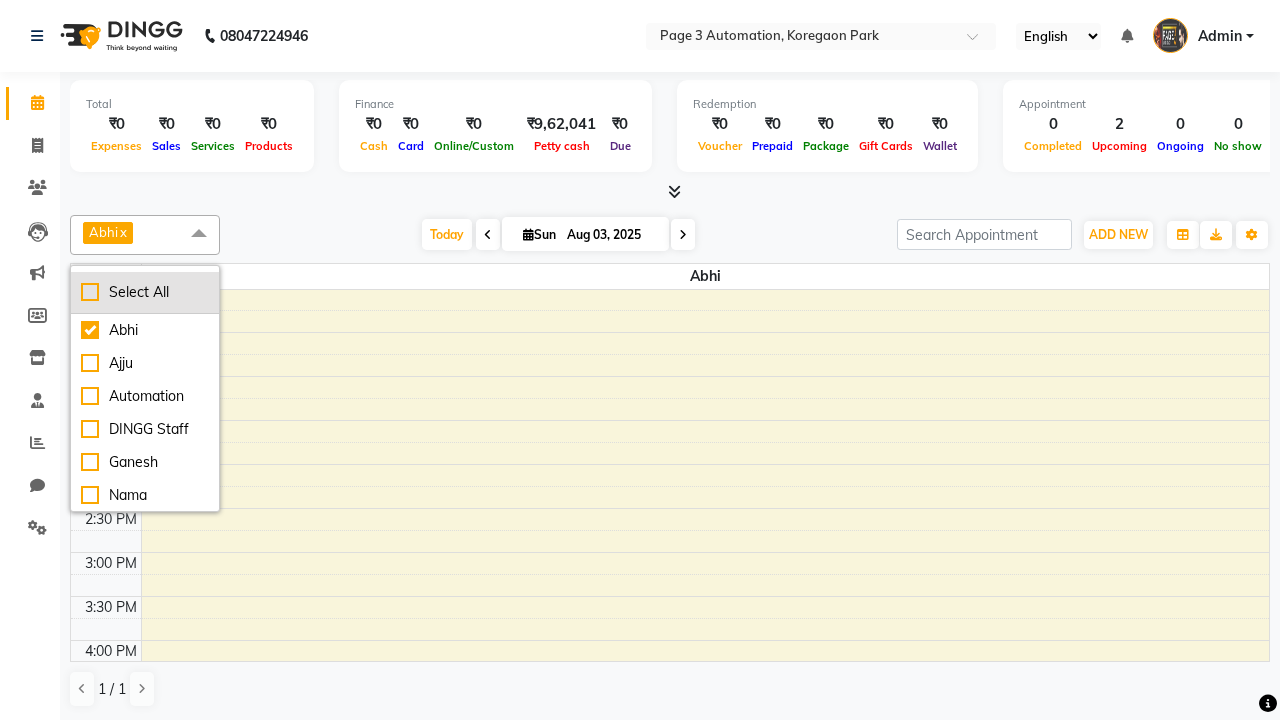 click on "Select All" at bounding box center [145, 292] 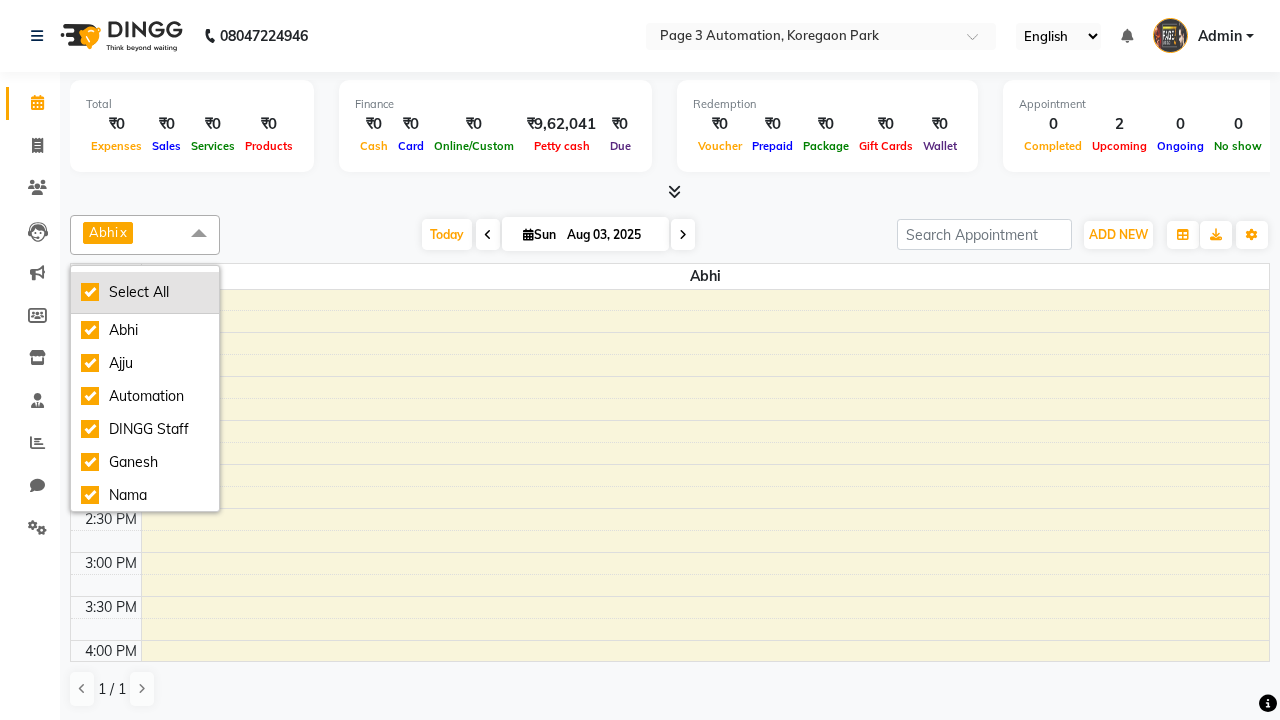 checkbox on "true" 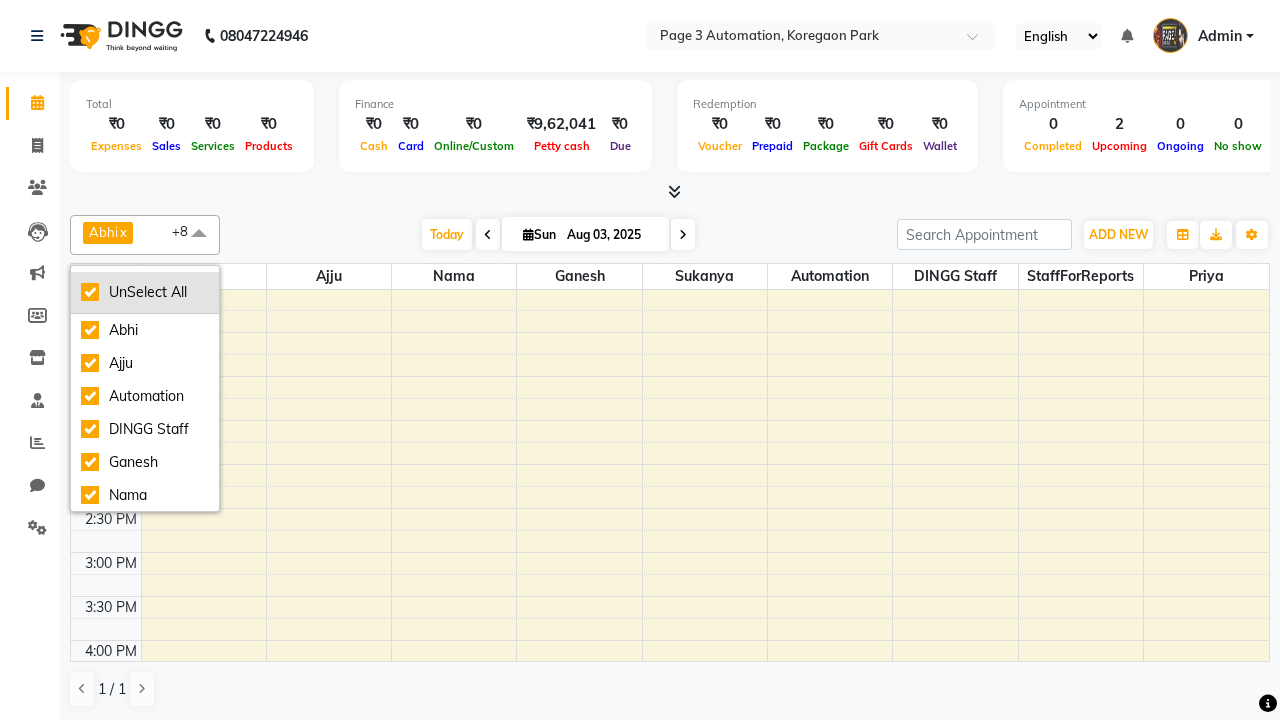 click on "UnSelect All" at bounding box center [145, 292] 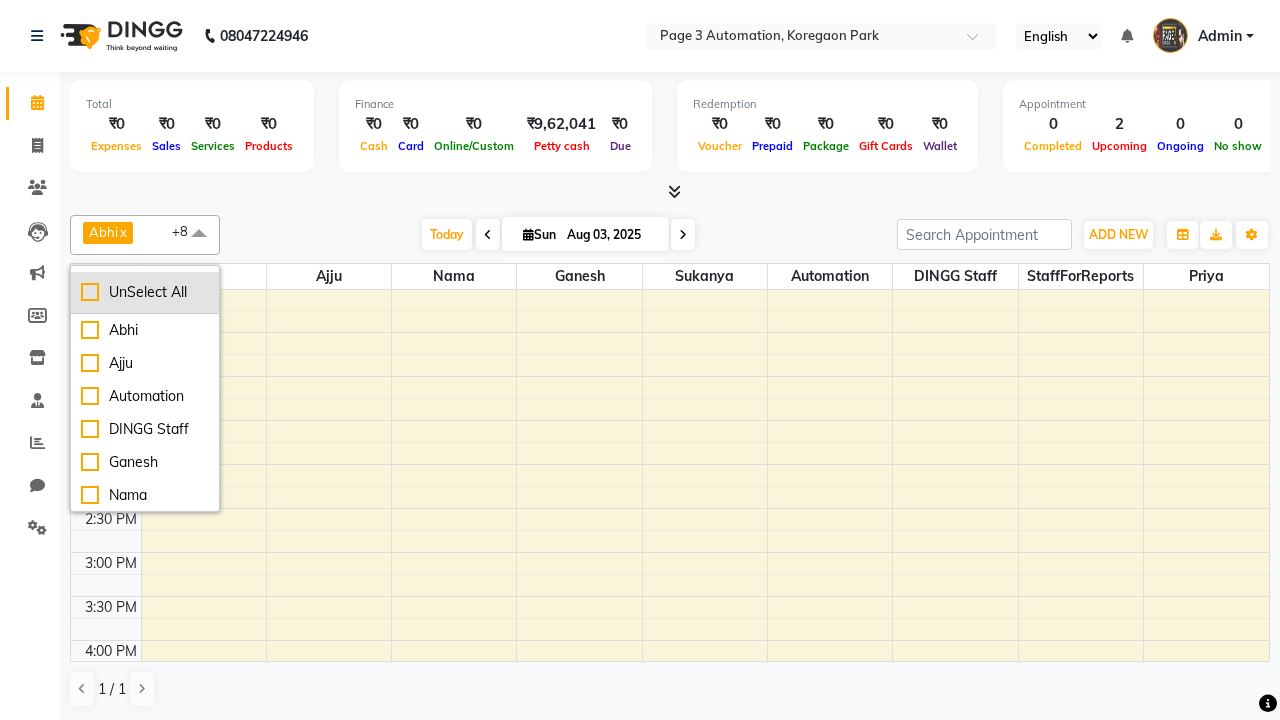 checkbox on "false" 